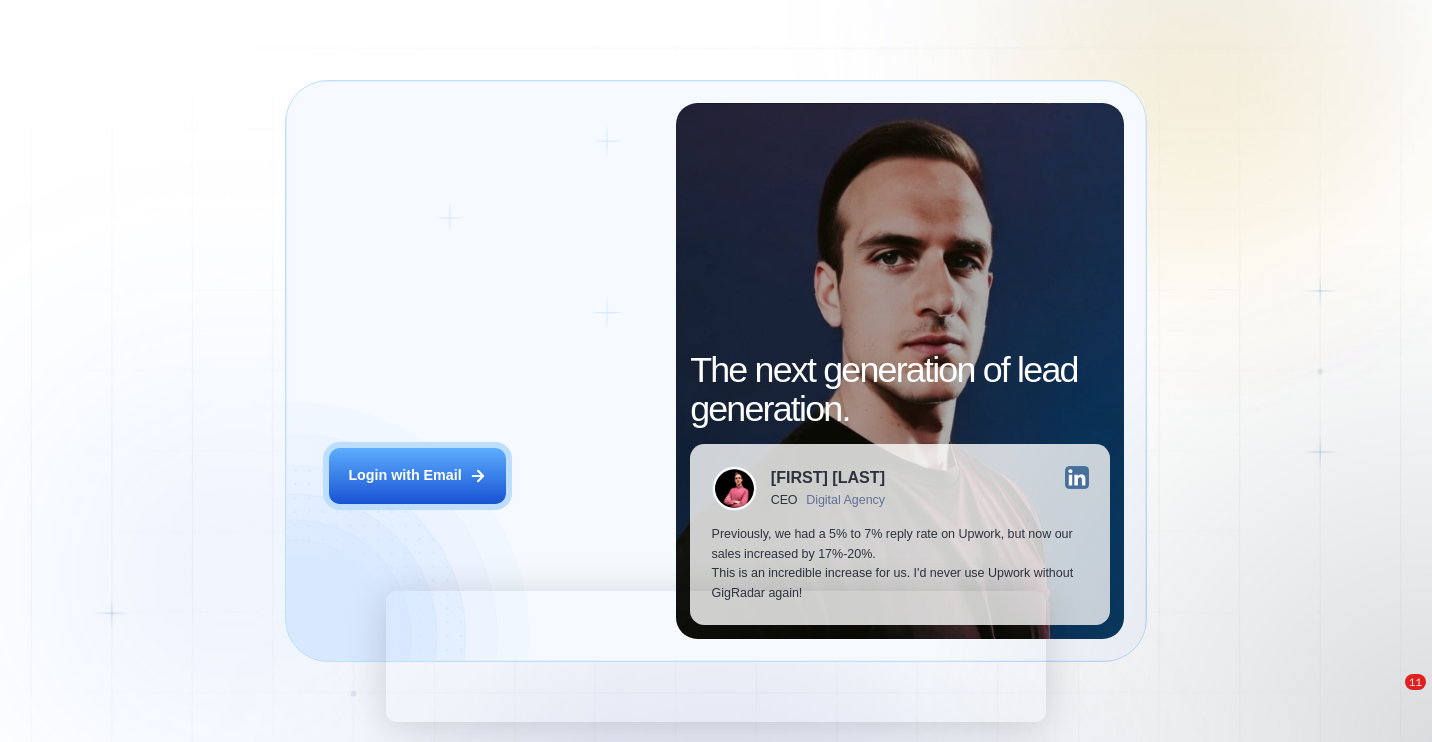 scroll, scrollTop: 0, scrollLeft: 0, axis: both 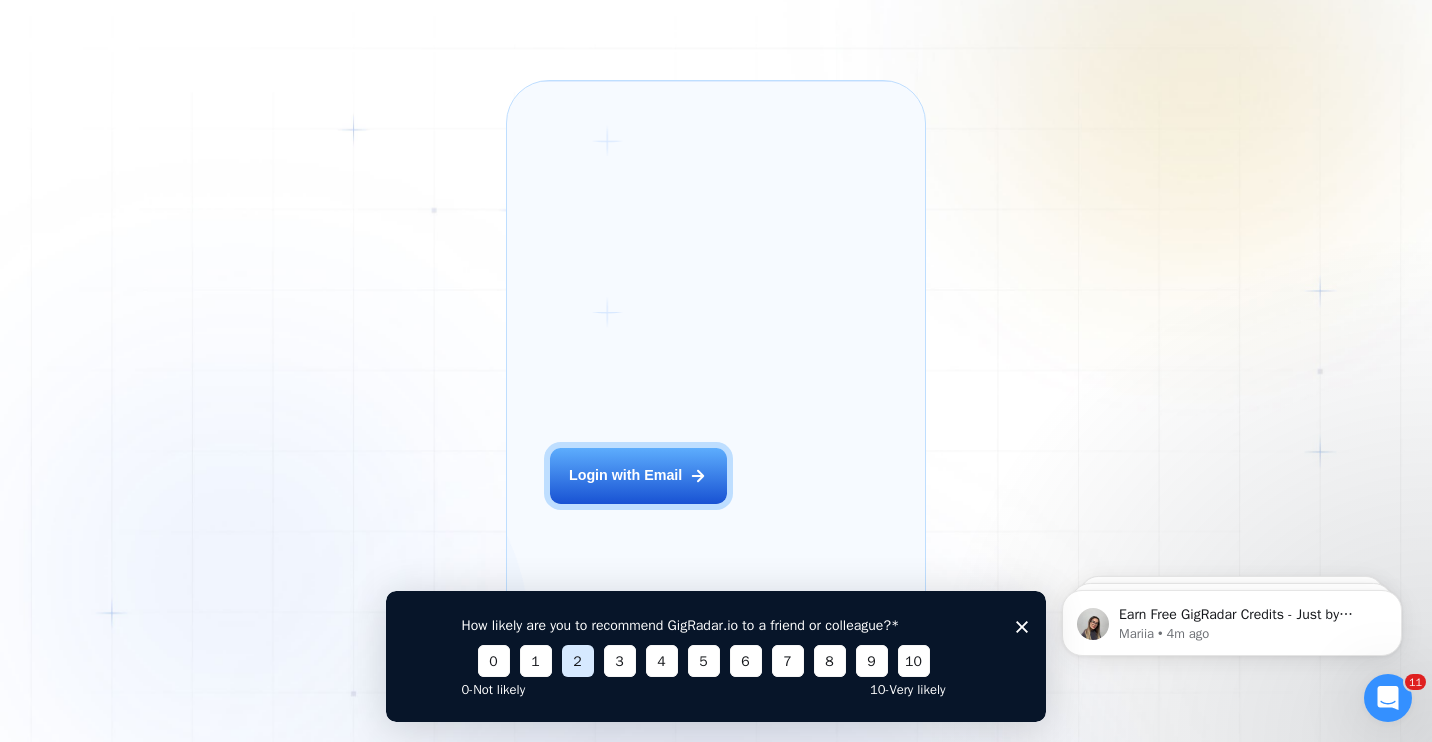 click on "2" at bounding box center [578, 660] 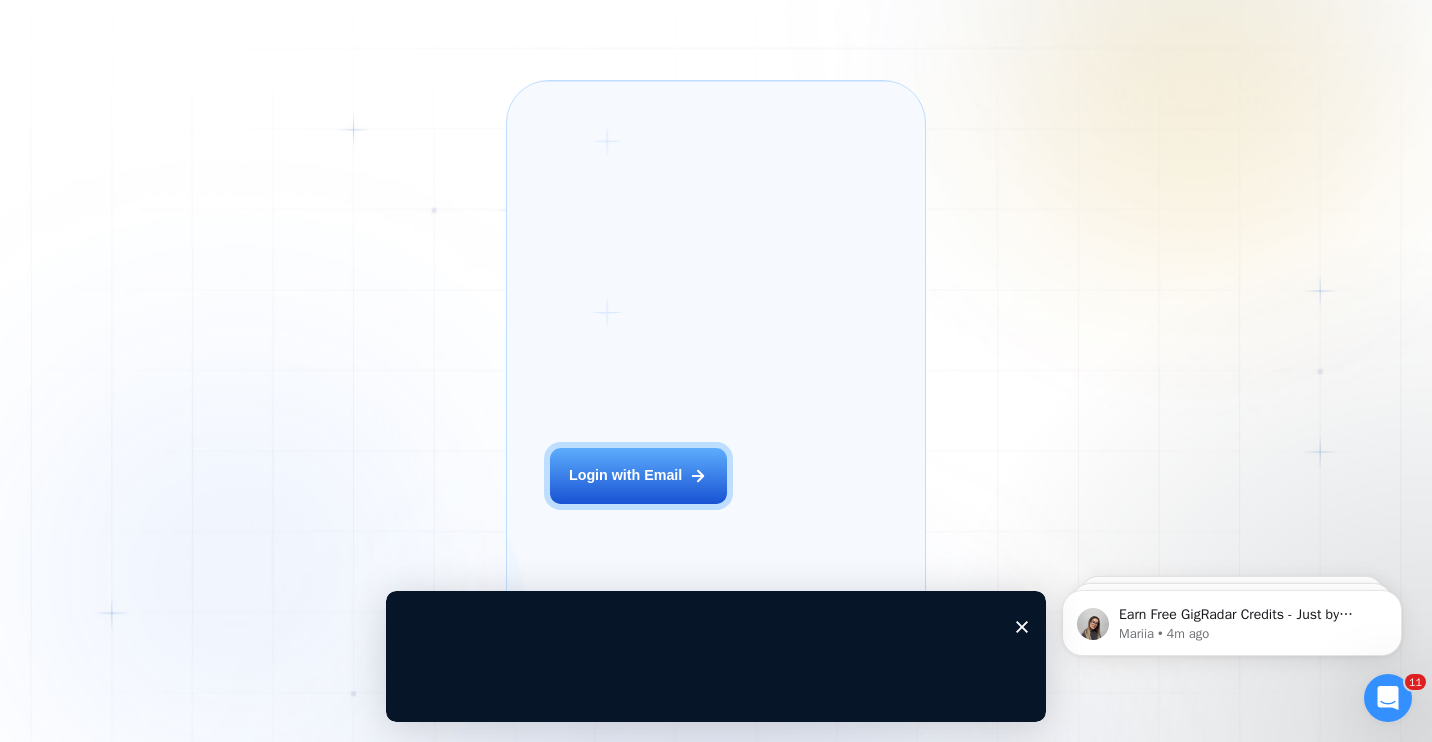 click 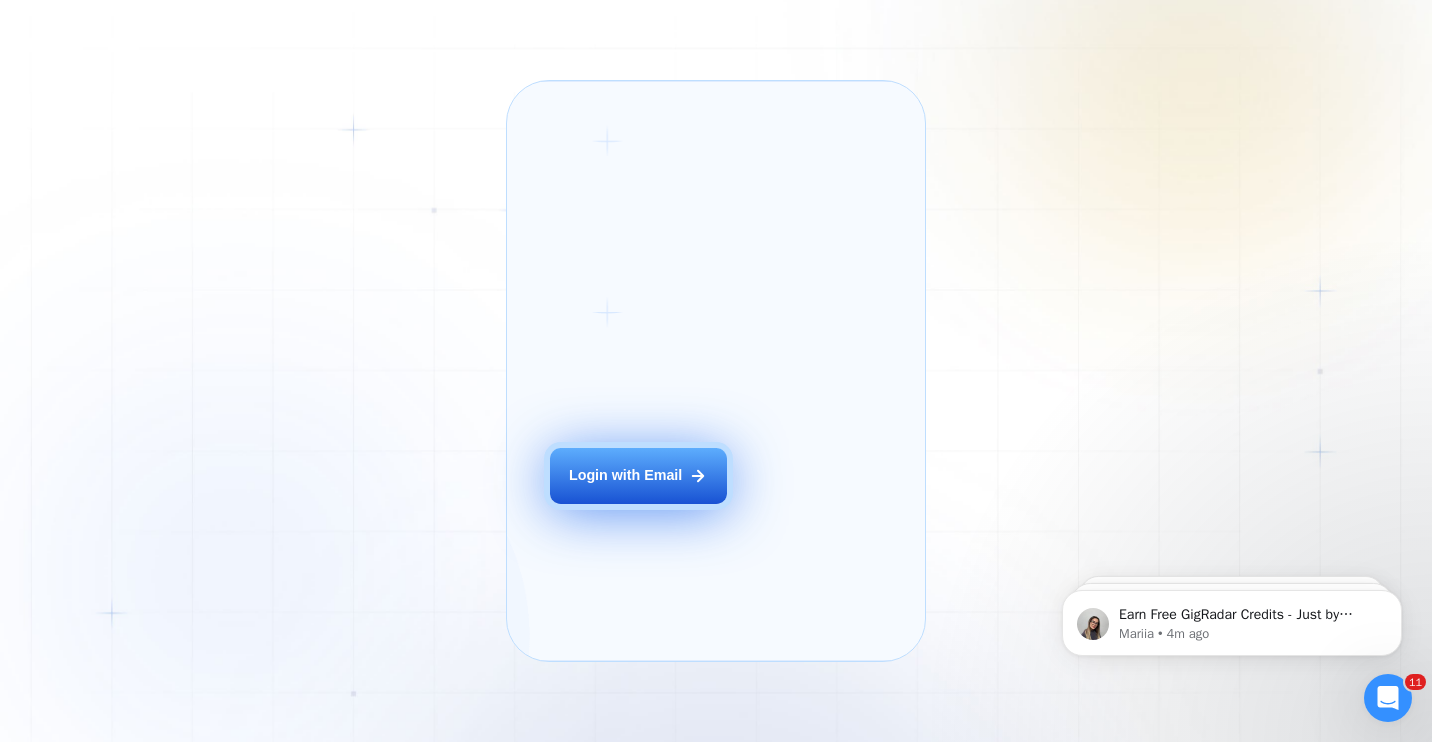 click on "Login with Email" at bounding box center [625, 476] 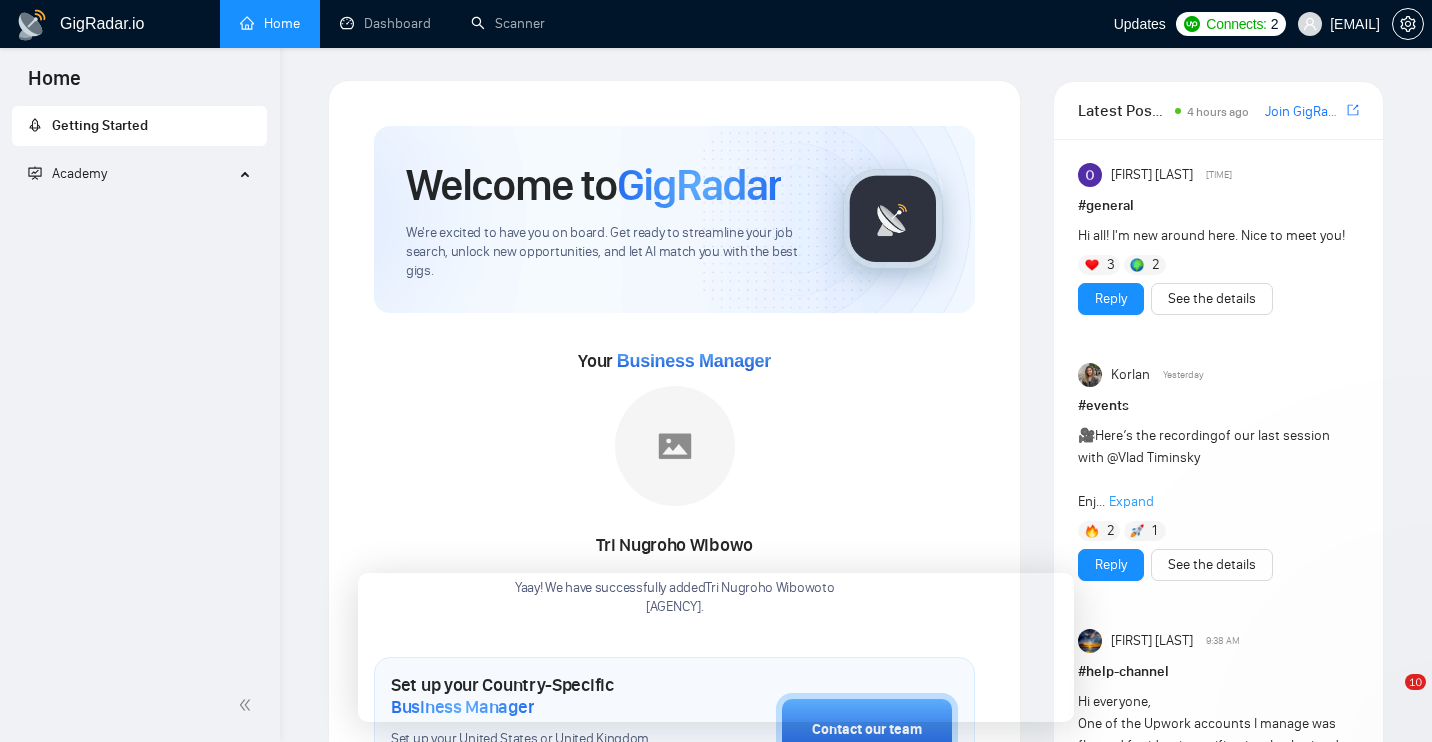 scroll, scrollTop: 0, scrollLeft: 0, axis: both 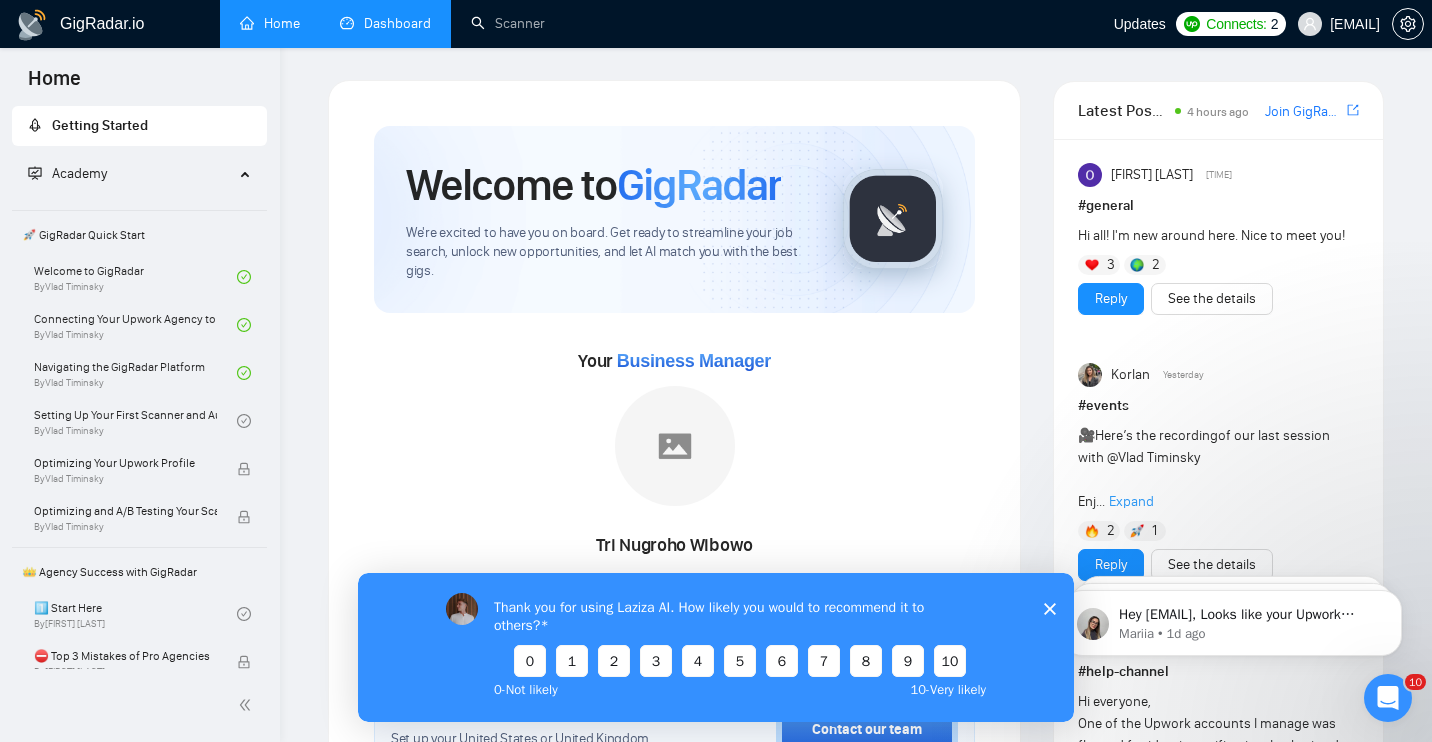 click on "Dashboard" at bounding box center (385, 23) 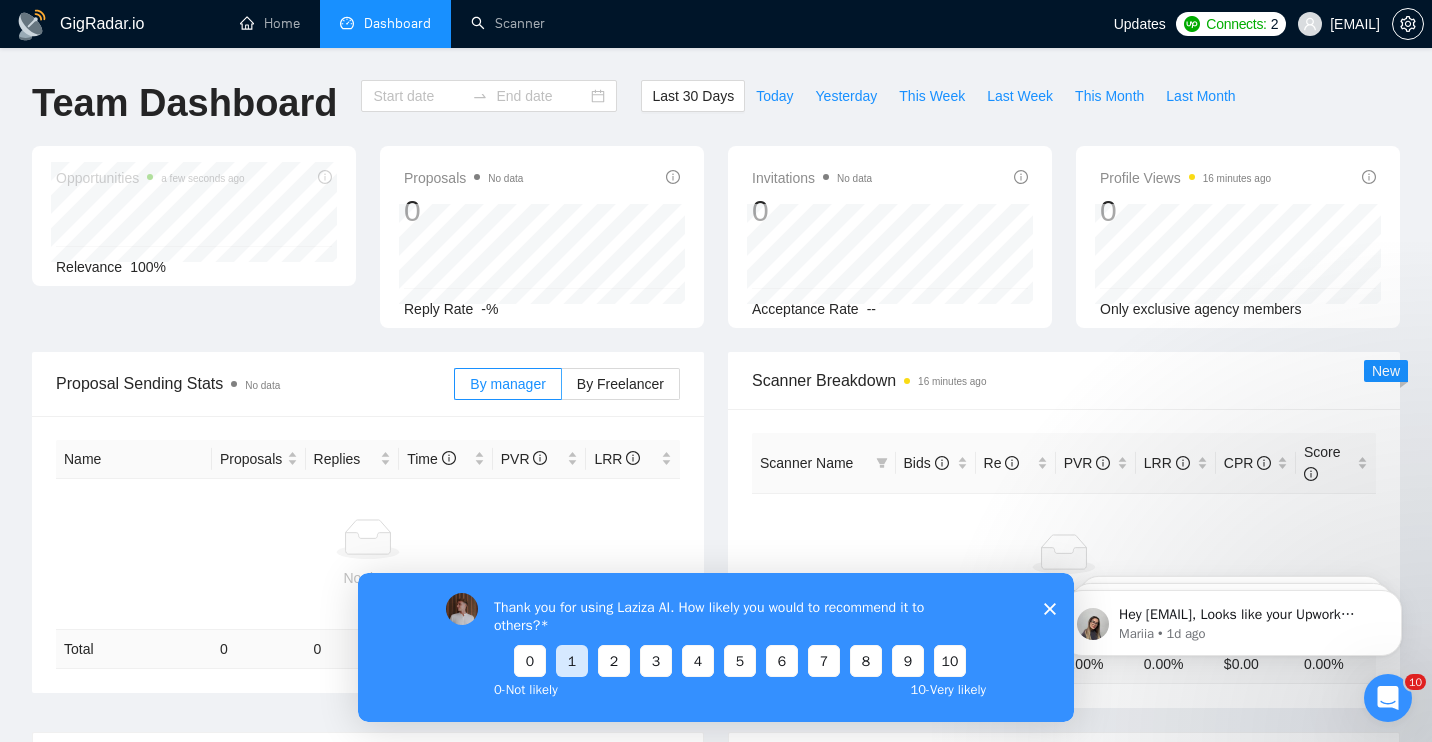 click on "1" at bounding box center [572, 660] 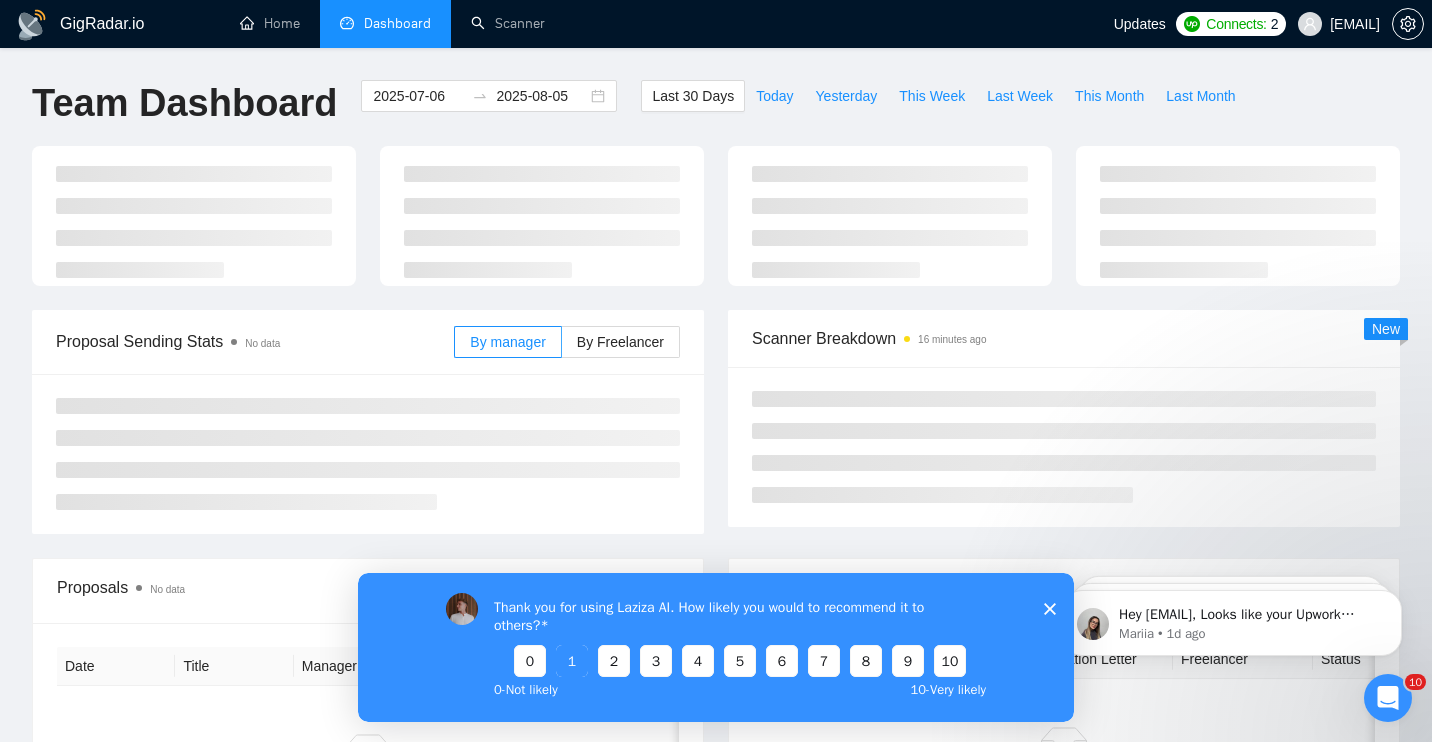 type on "2025-07-06" 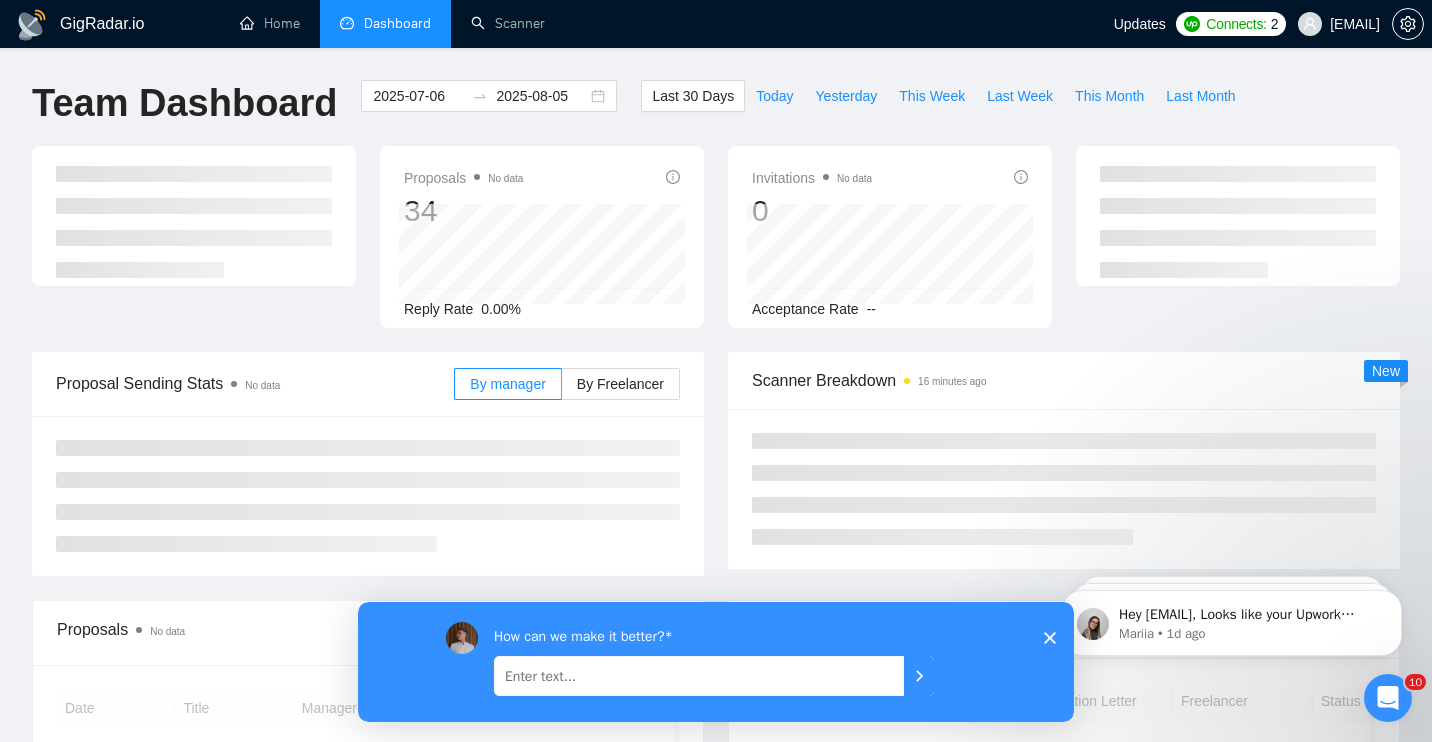 click at bounding box center [699, 675] 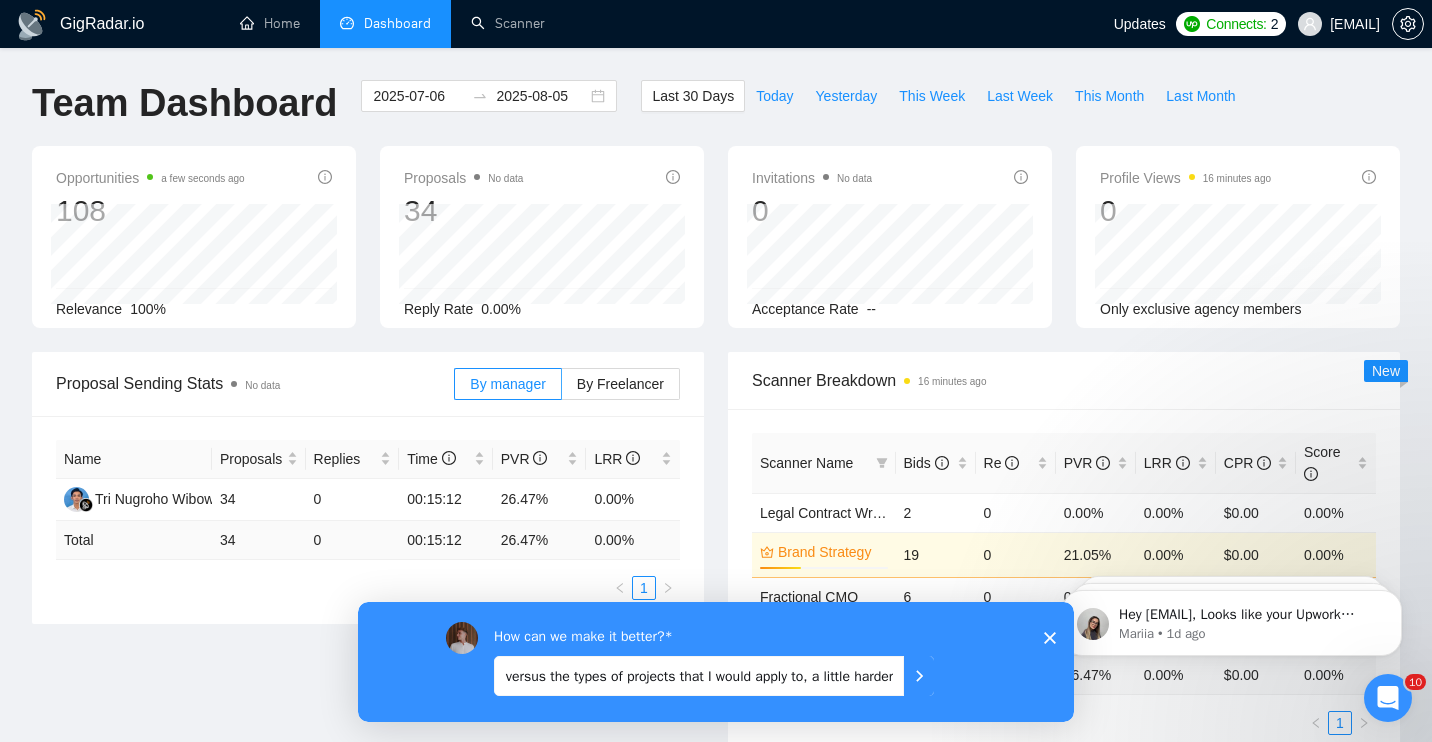 scroll, scrollTop: 0, scrollLeft: 211, axis: horizontal 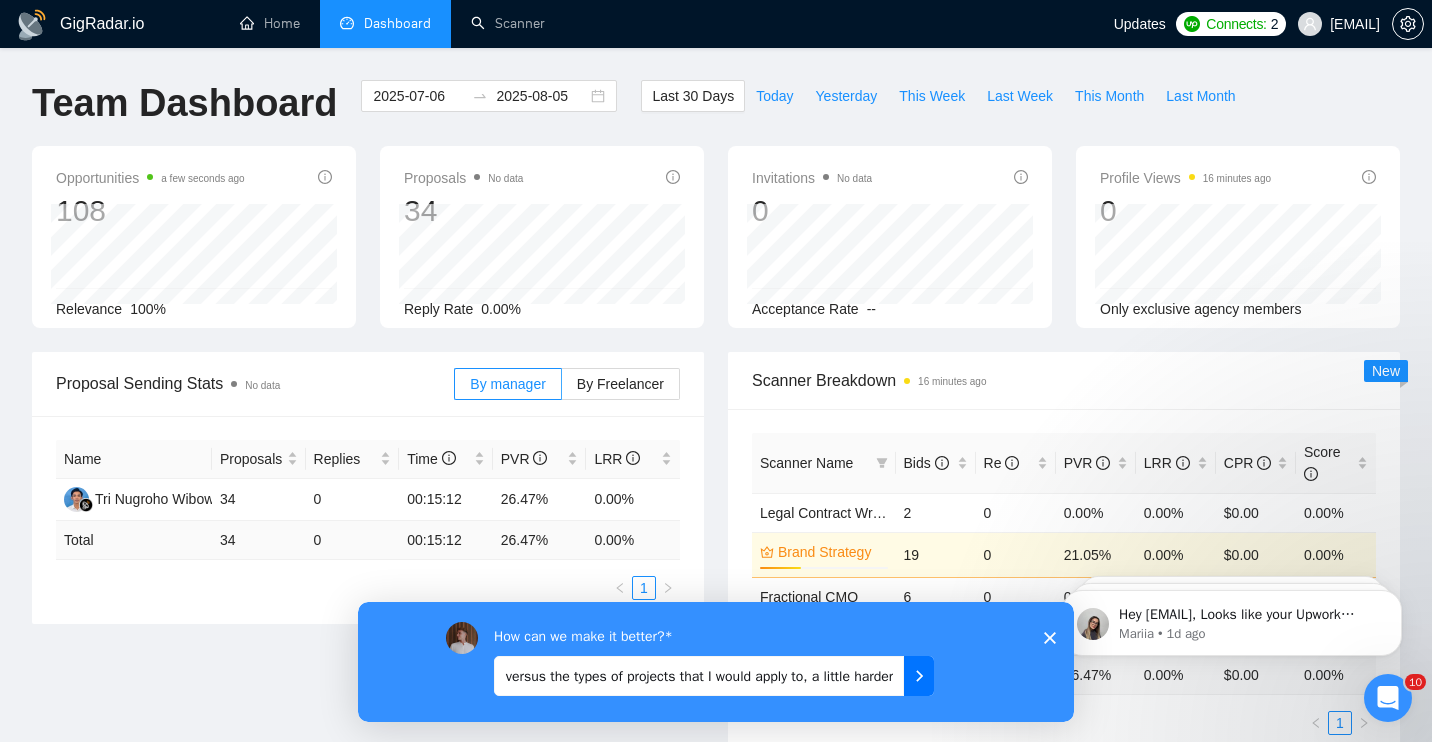 click 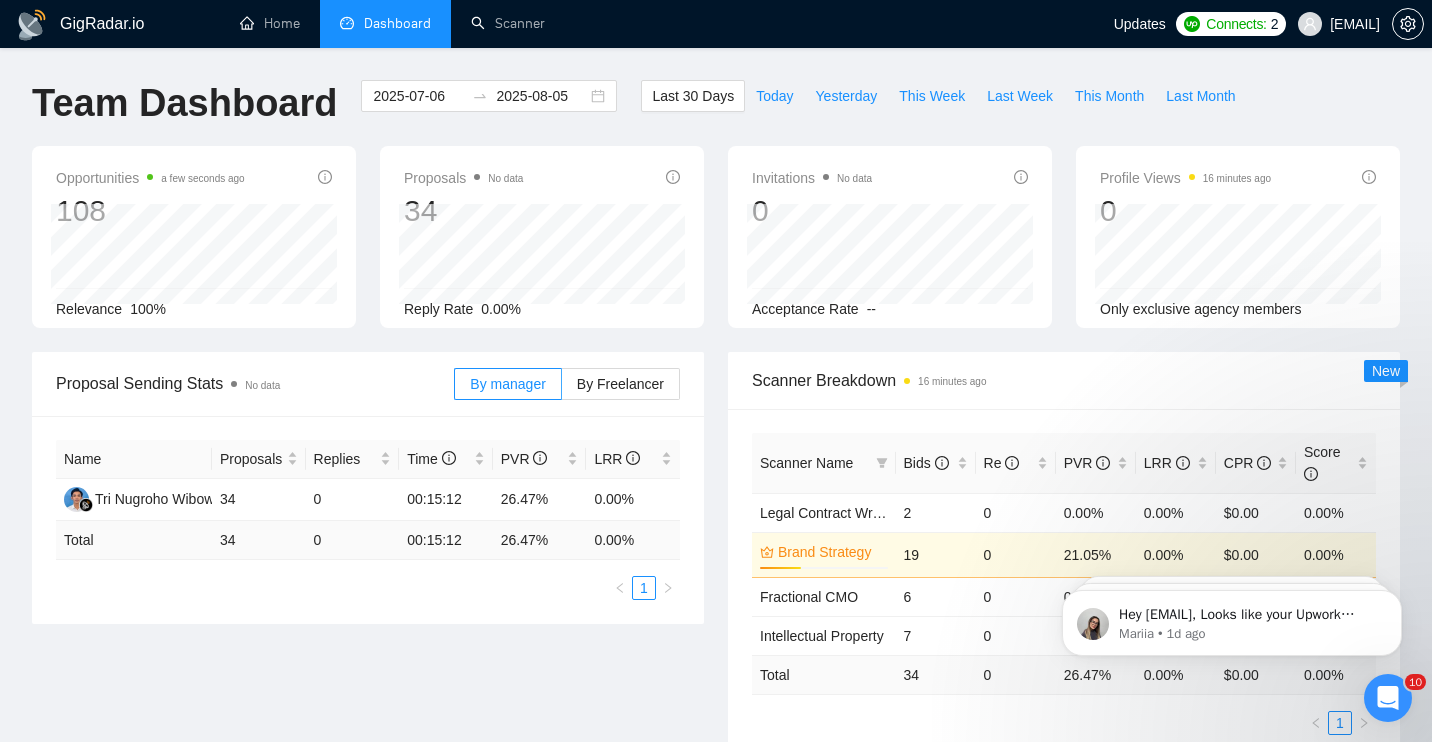 click on "Scanner Name Bids   Re   PVR   LRR   CPR   Score   Legal Contract Writing 2 0 0.00% 0.00% $0.00 0.00% Brand Strategy 32% 19 0 21.05% 0.00% $0.00 0.00% Fractional CMO 6 0 0.00% 0.00% $0.00 0.00% Intellectual Property 7 0 71.43% 0.00% $0.00 0.00% Total 34 0 26.47 % 0.00 % $ 0.00 0.00 % 1" at bounding box center (1064, 584) 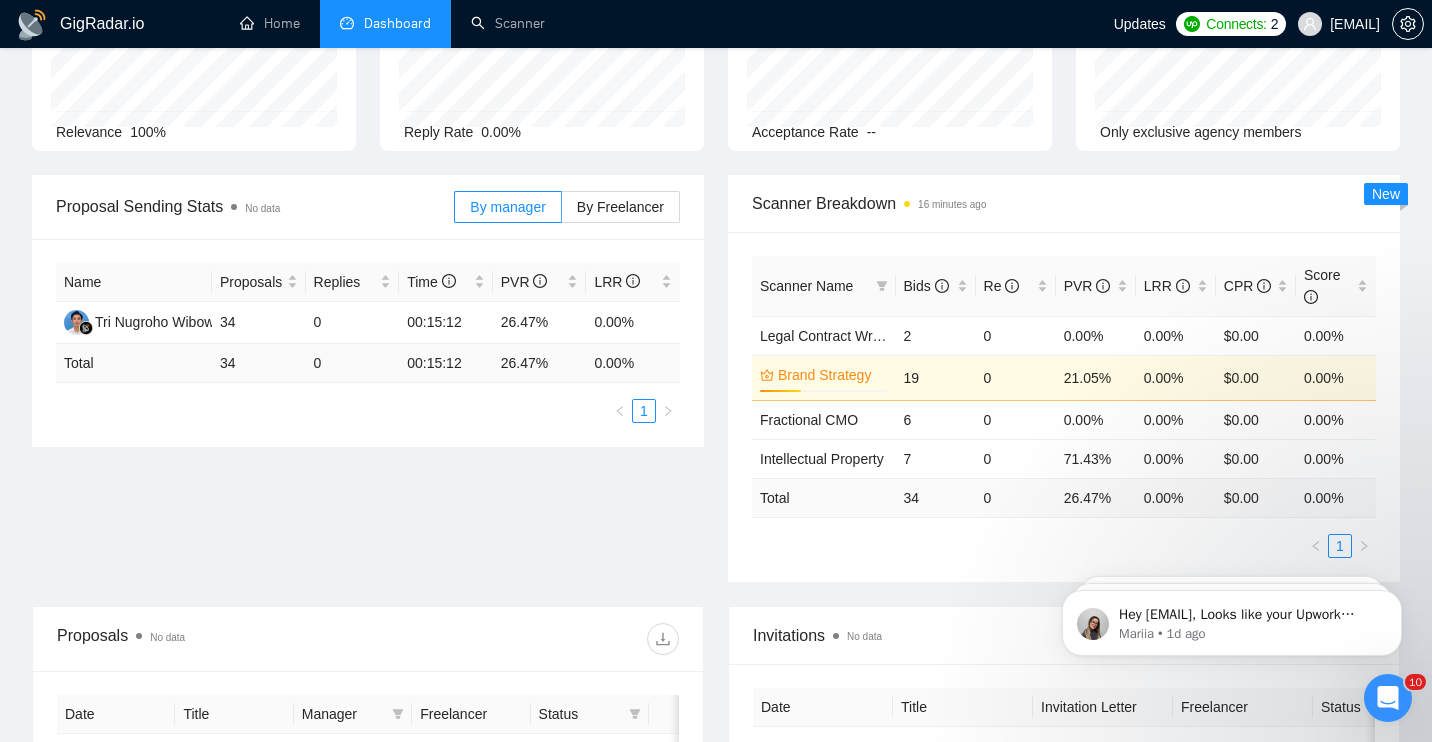 scroll, scrollTop: 184, scrollLeft: 0, axis: vertical 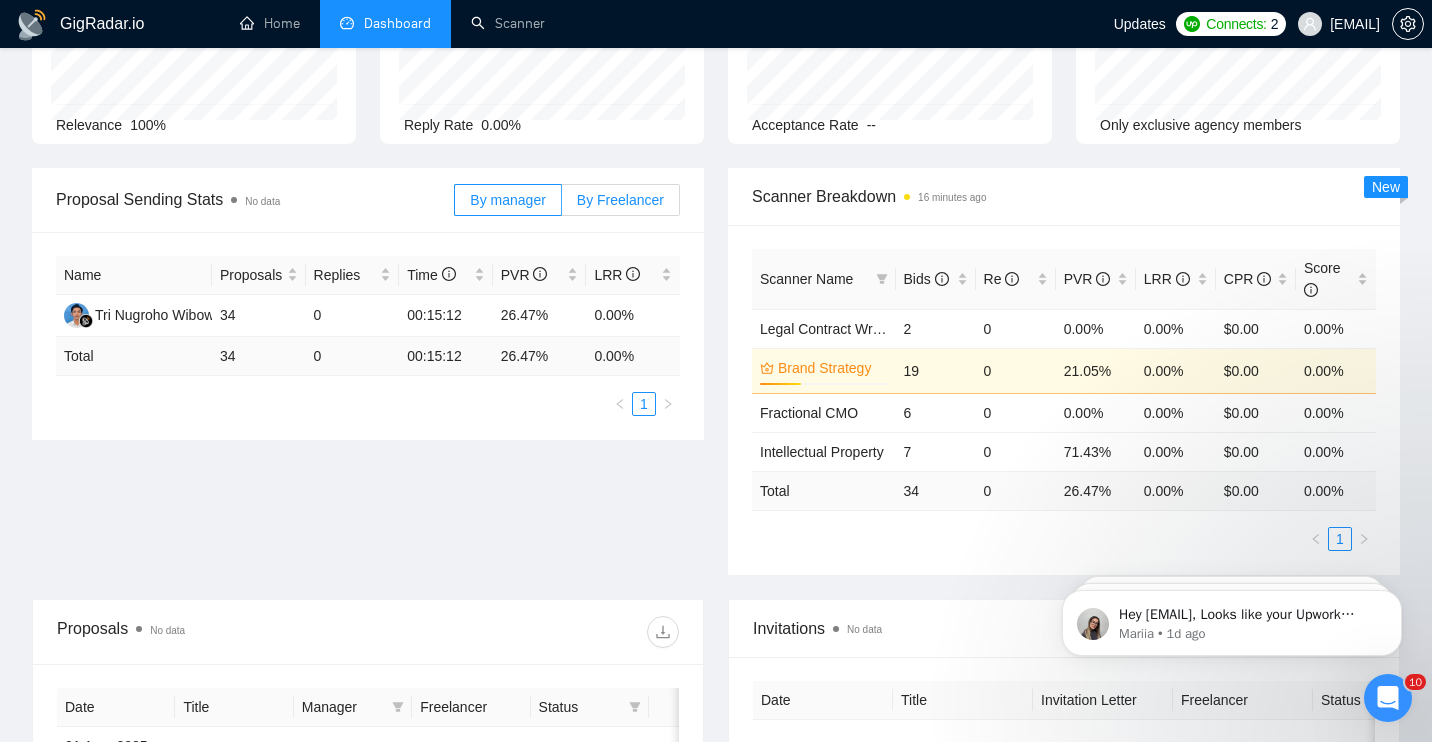 click on "By Freelancer" at bounding box center [621, 200] 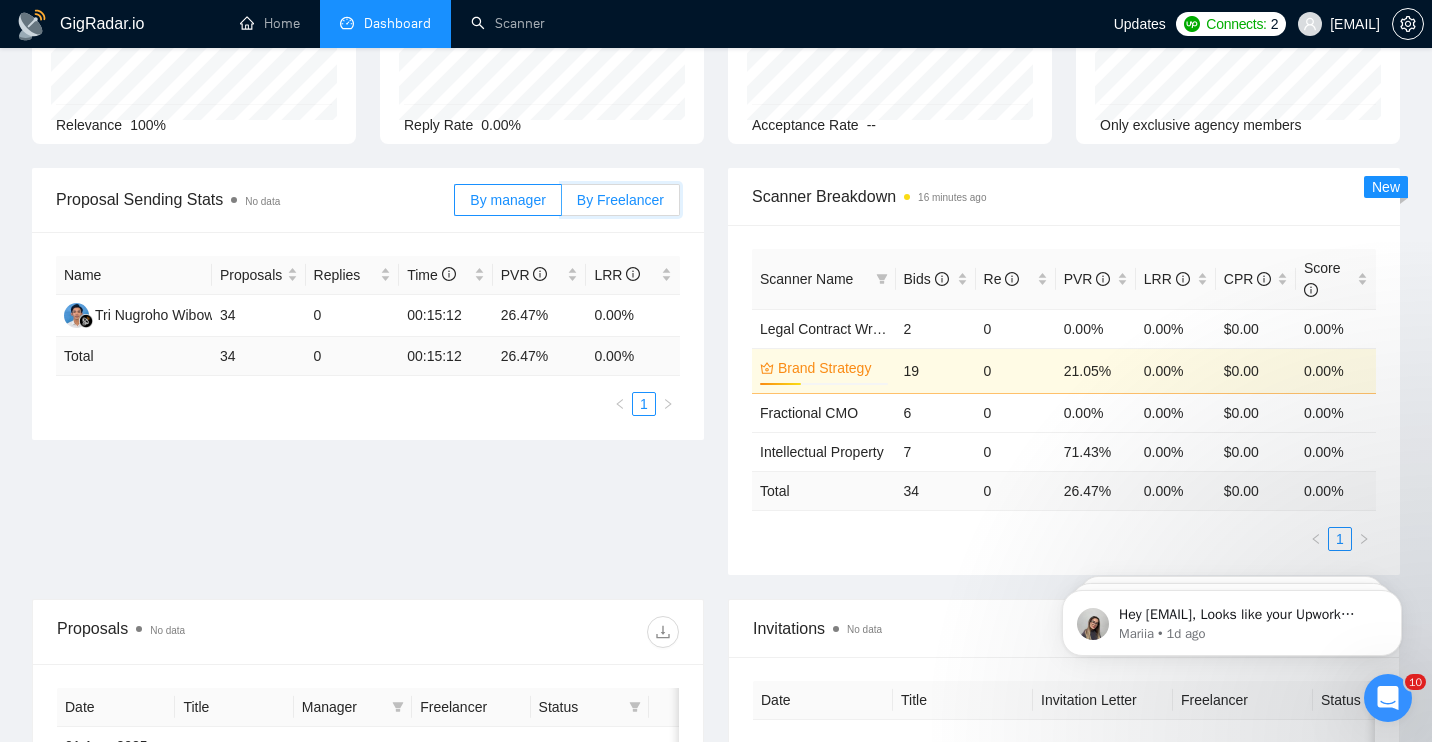 click on "By Freelancer" at bounding box center (562, 205) 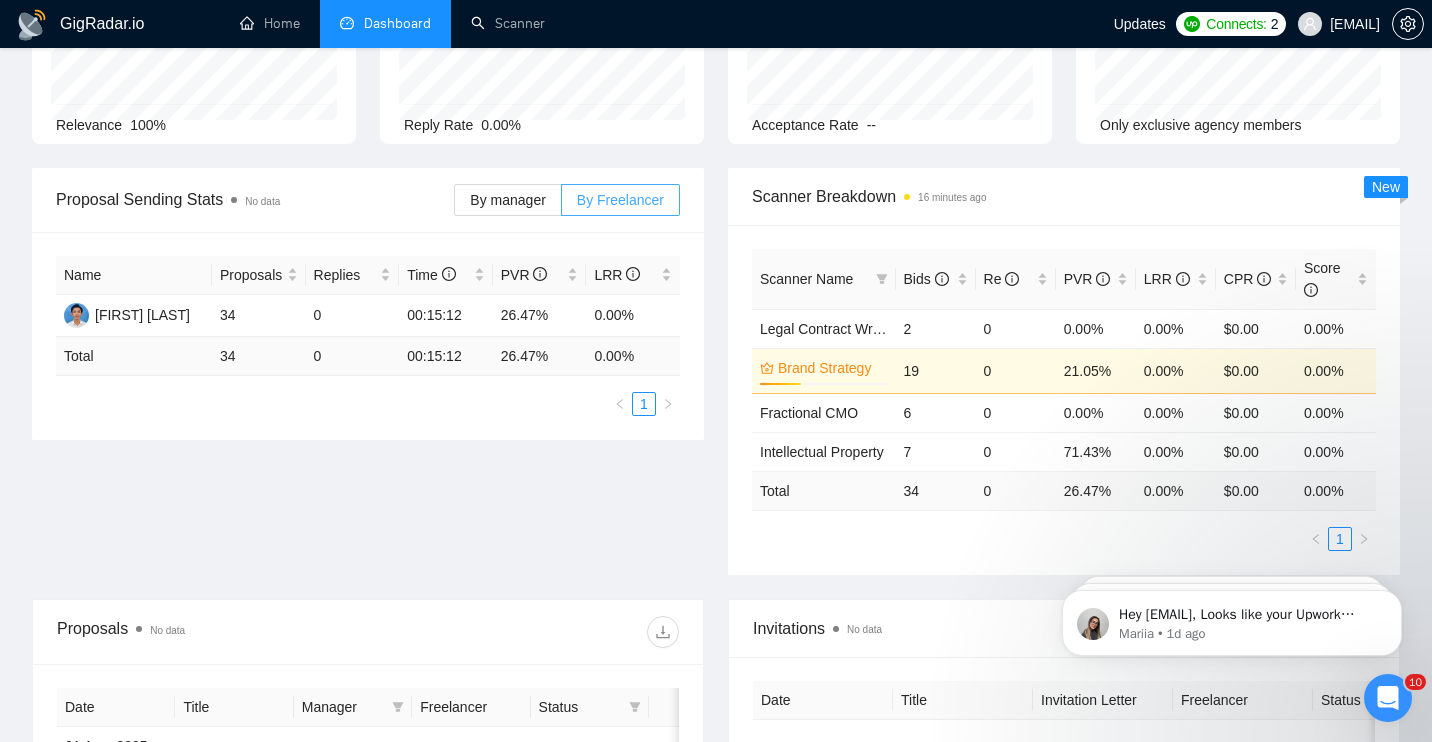 click on "By Freelancer" at bounding box center [620, 200] 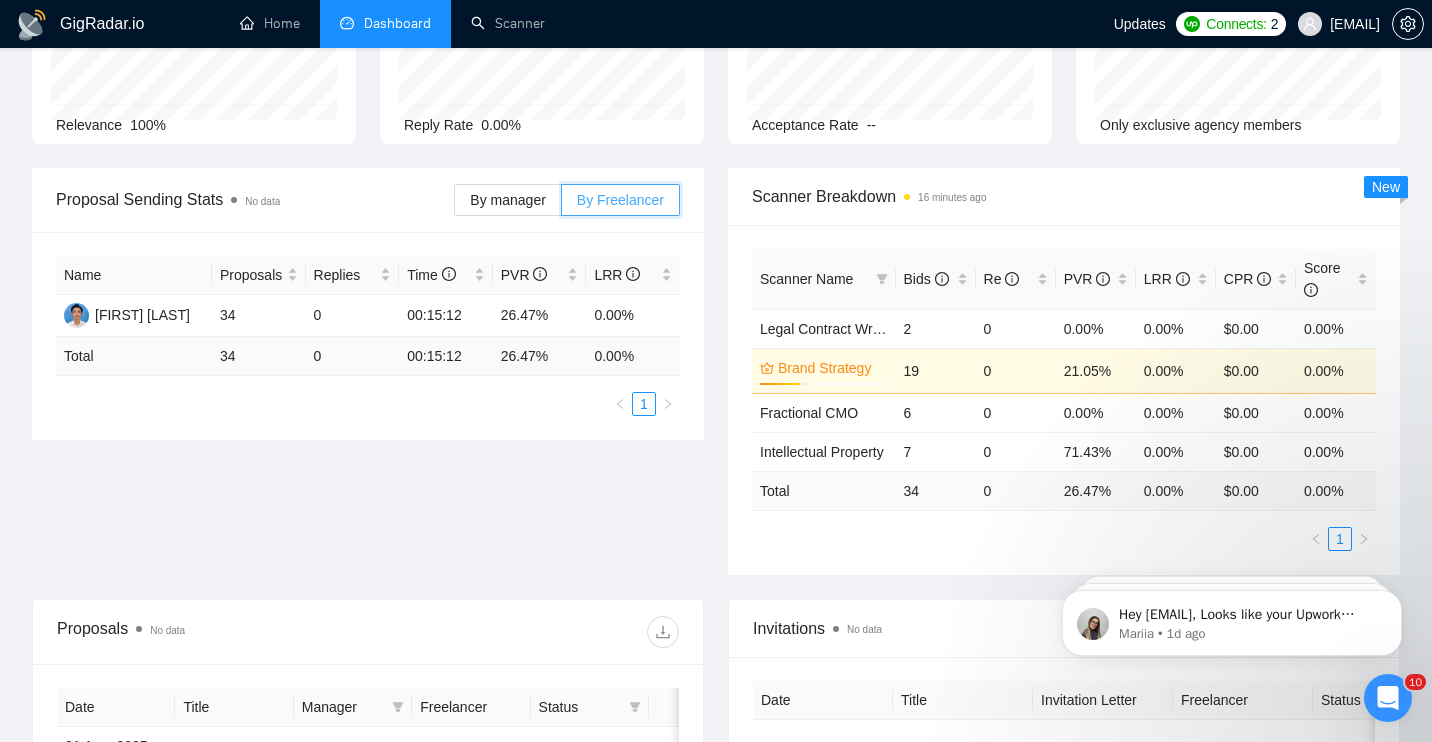 click on "By Freelancer" at bounding box center (562, 205) 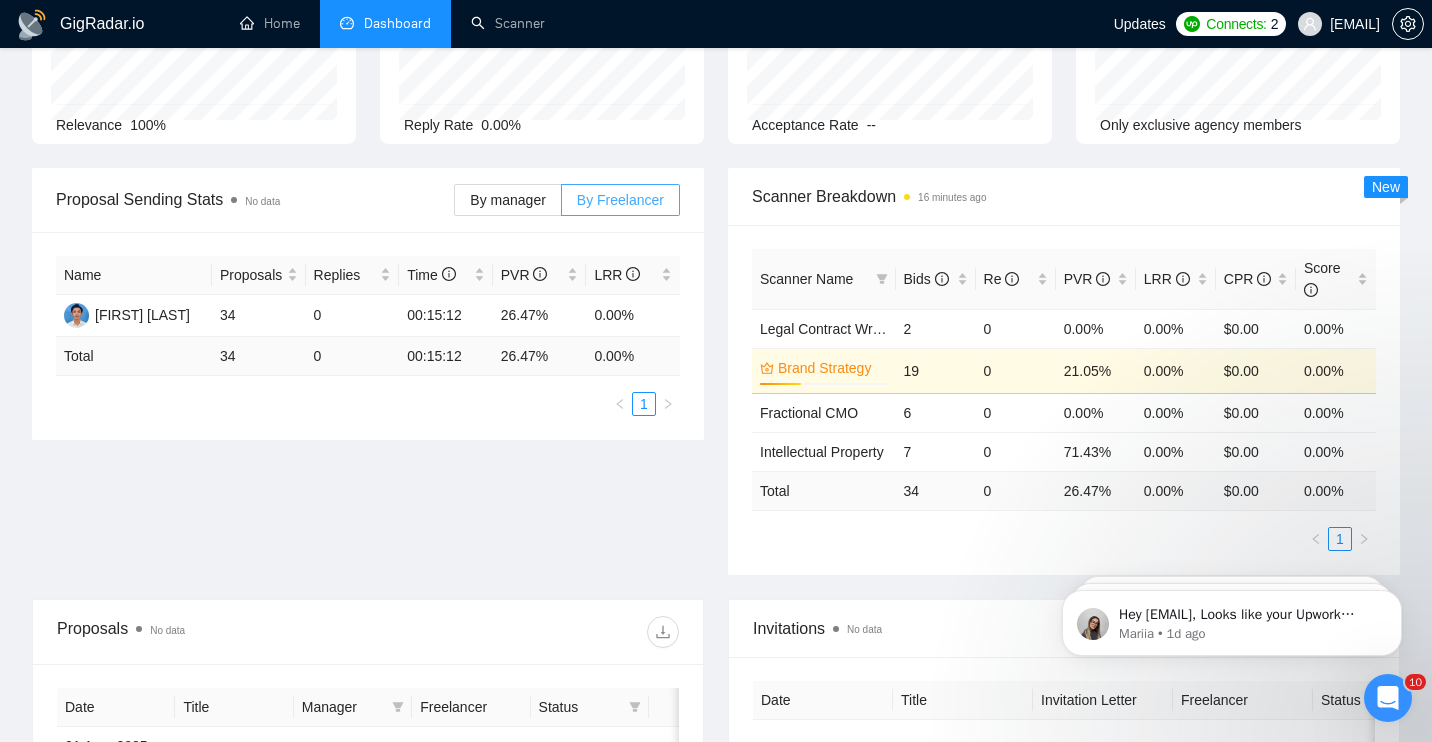 click on "By Freelancer" at bounding box center (620, 200) 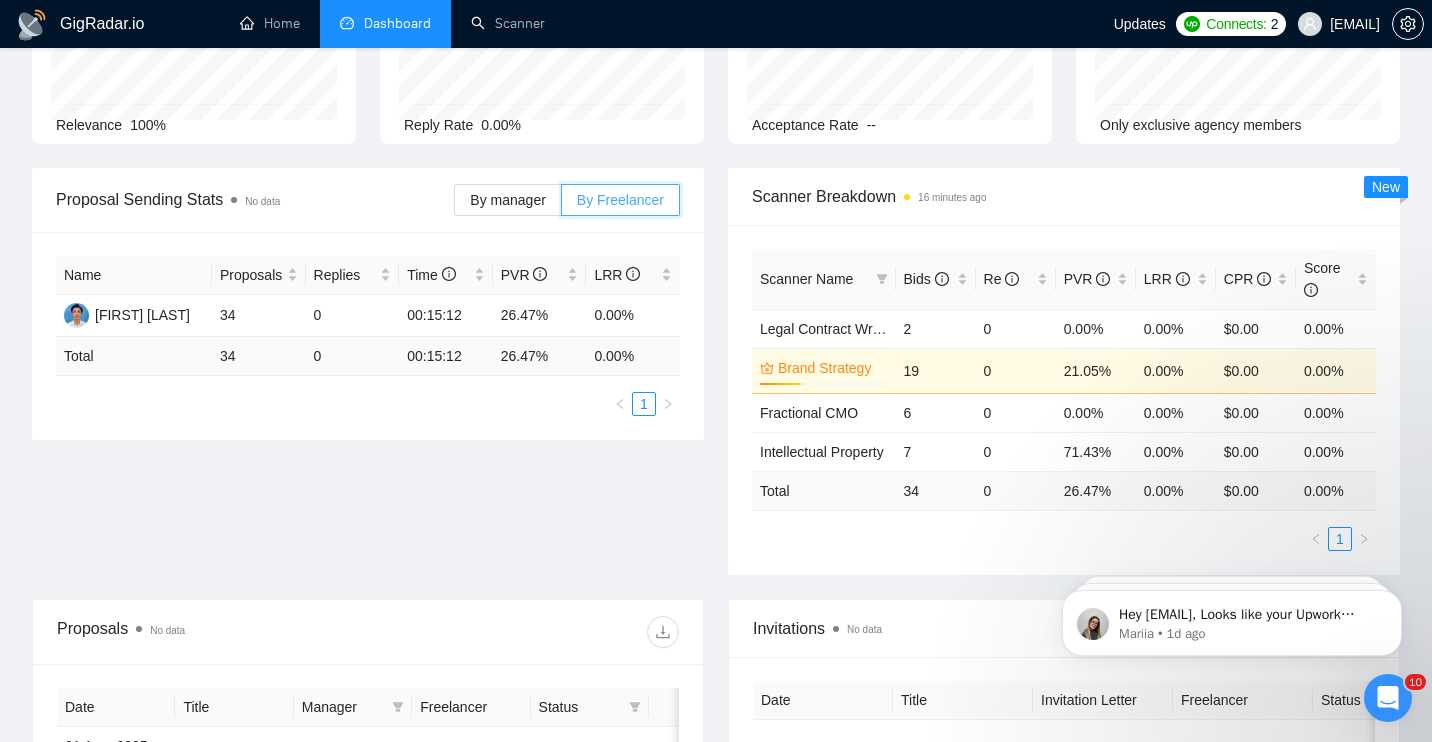 click on "By Freelancer" at bounding box center [562, 205] 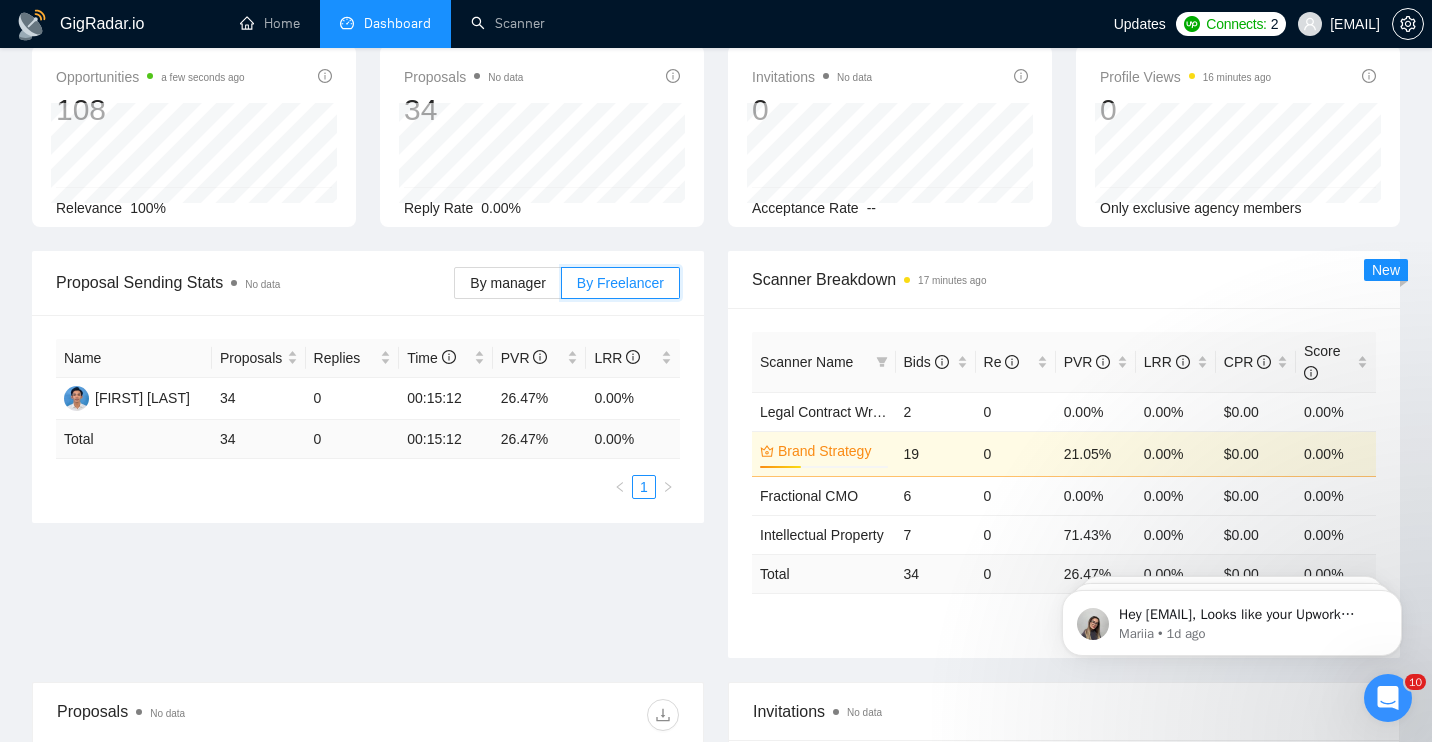 scroll, scrollTop: 103, scrollLeft: 0, axis: vertical 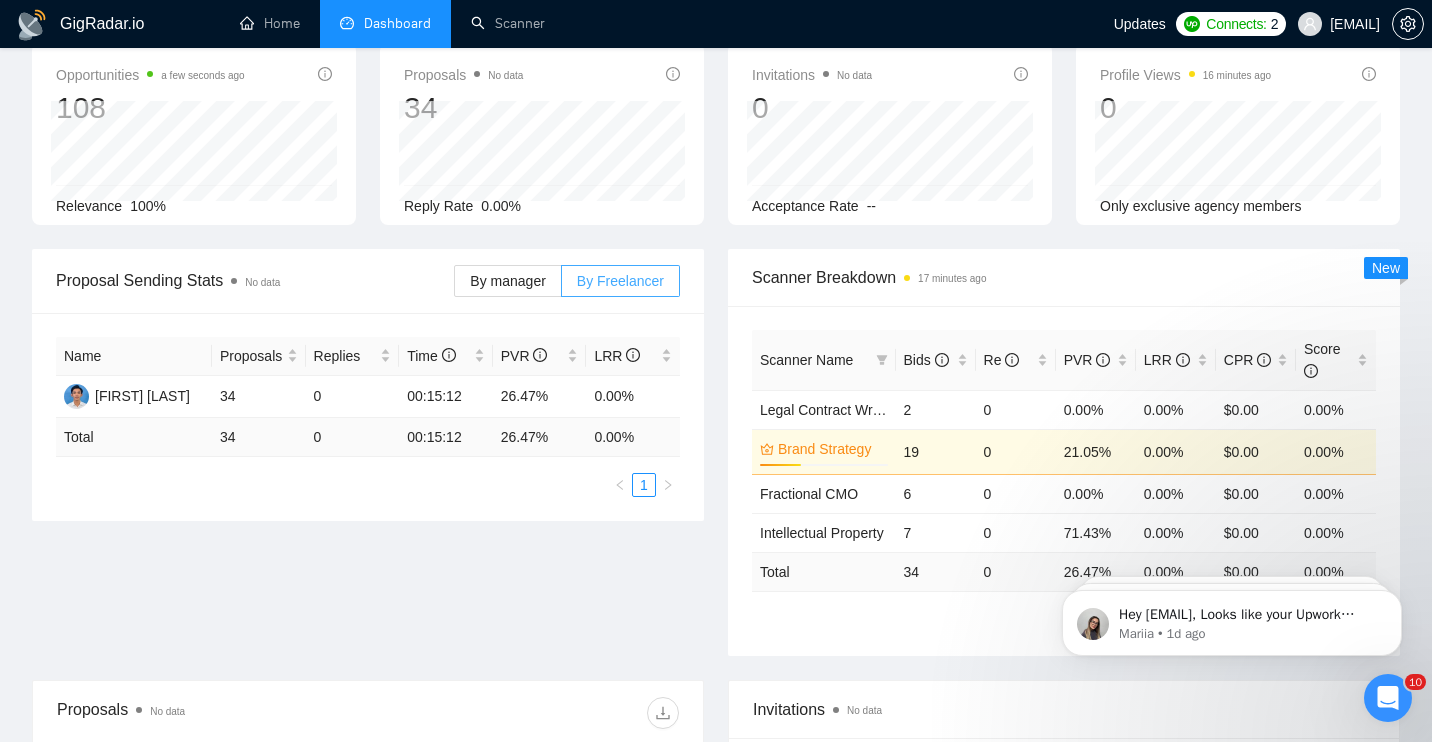 click on "By Freelancer" at bounding box center (620, 281) 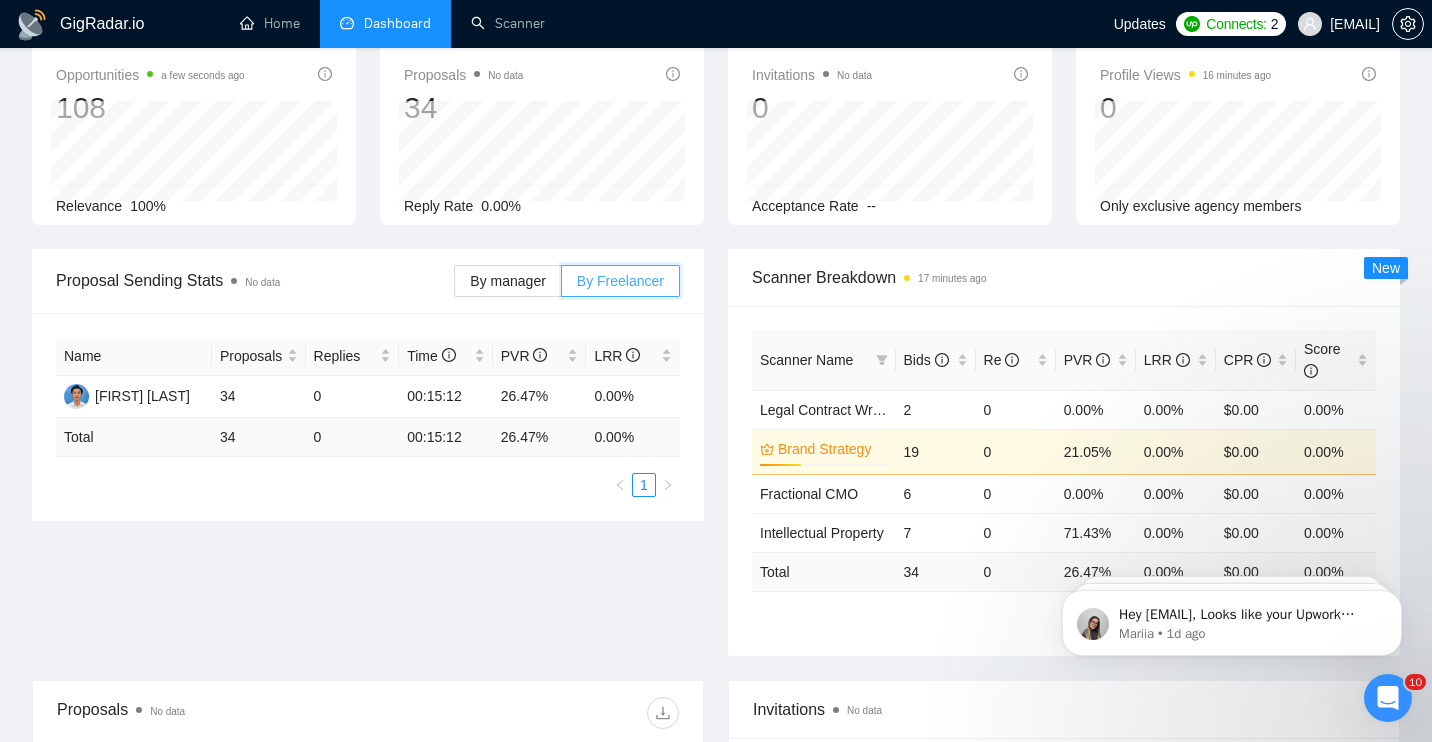 click on "By Freelancer" at bounding box center [562, 286] 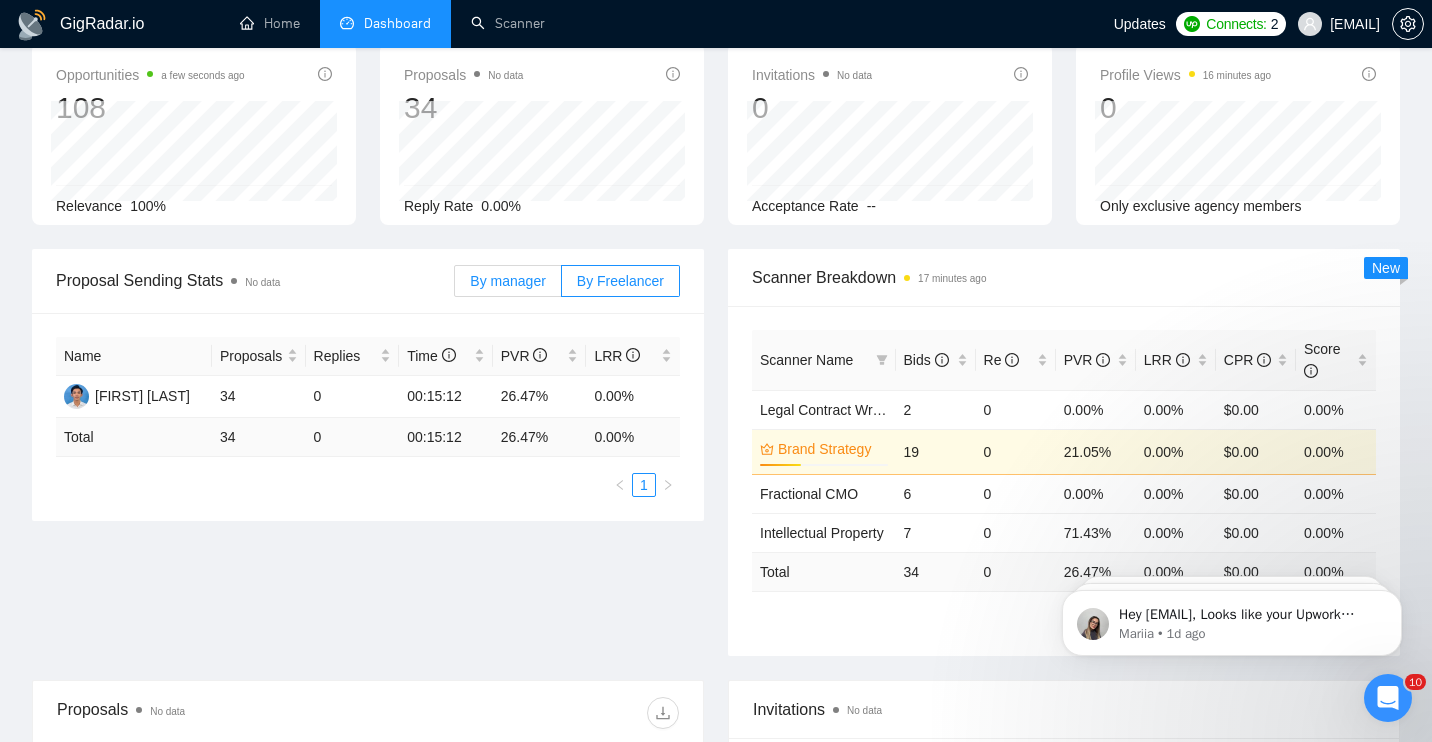 click on "By manager" at bounding box center (507, 281) 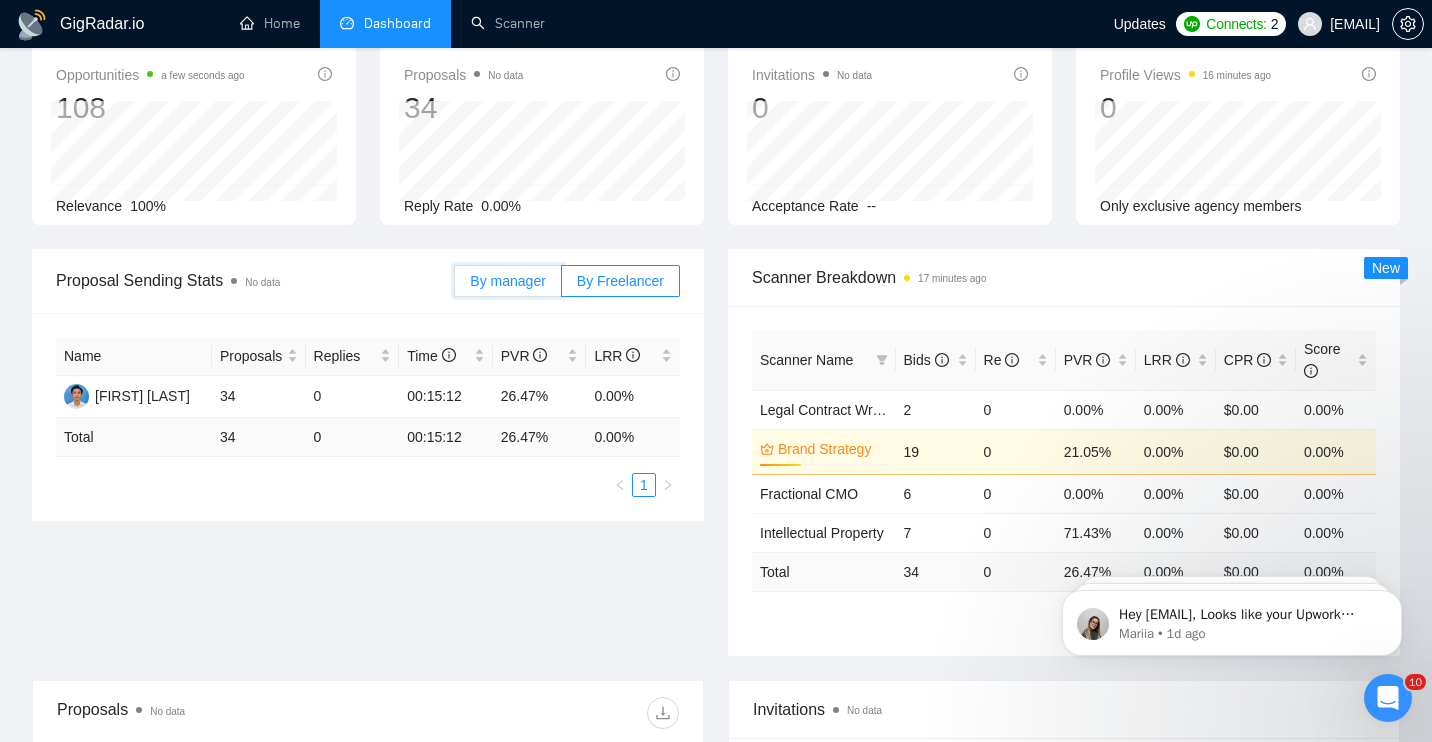 click on "By manager" at bounding box center [455, 286] 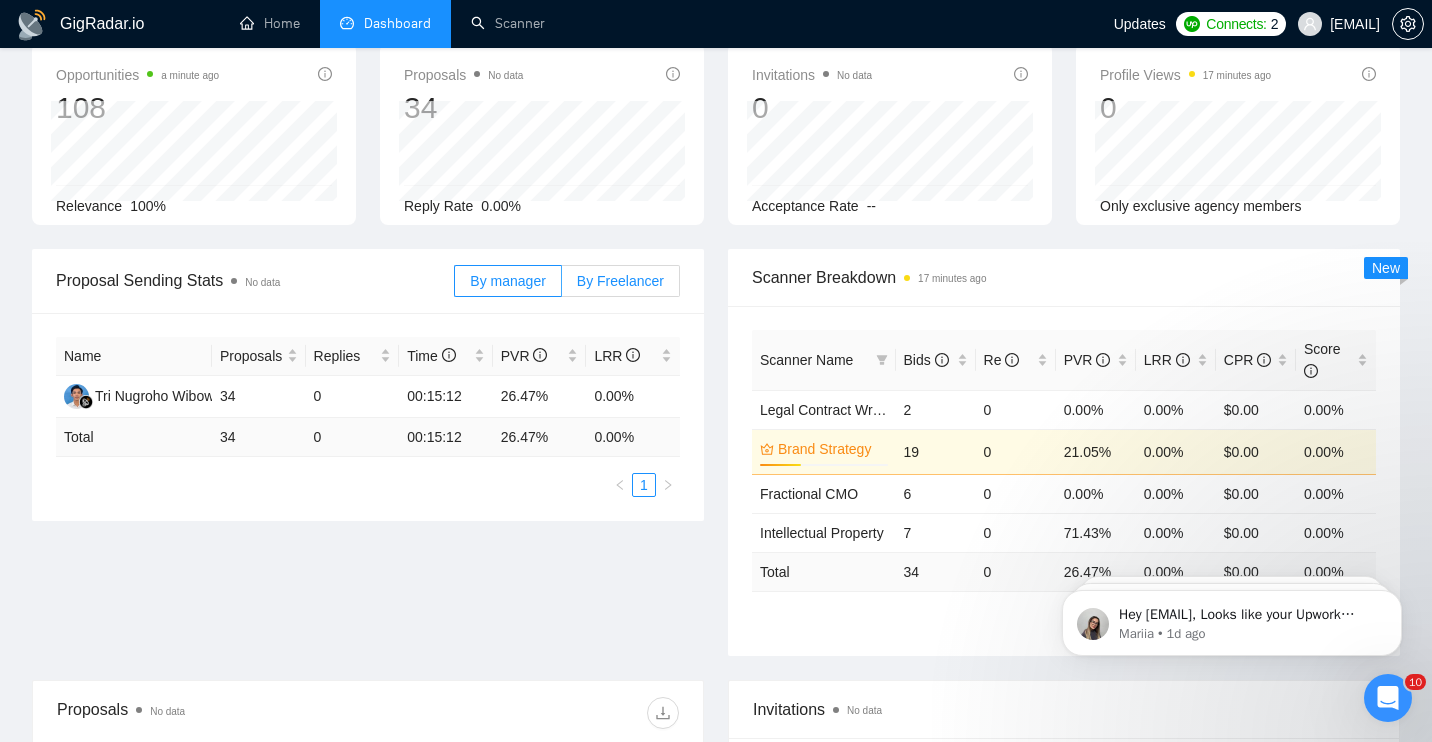click on "By Freelancer" at bounding box center (621, 281) 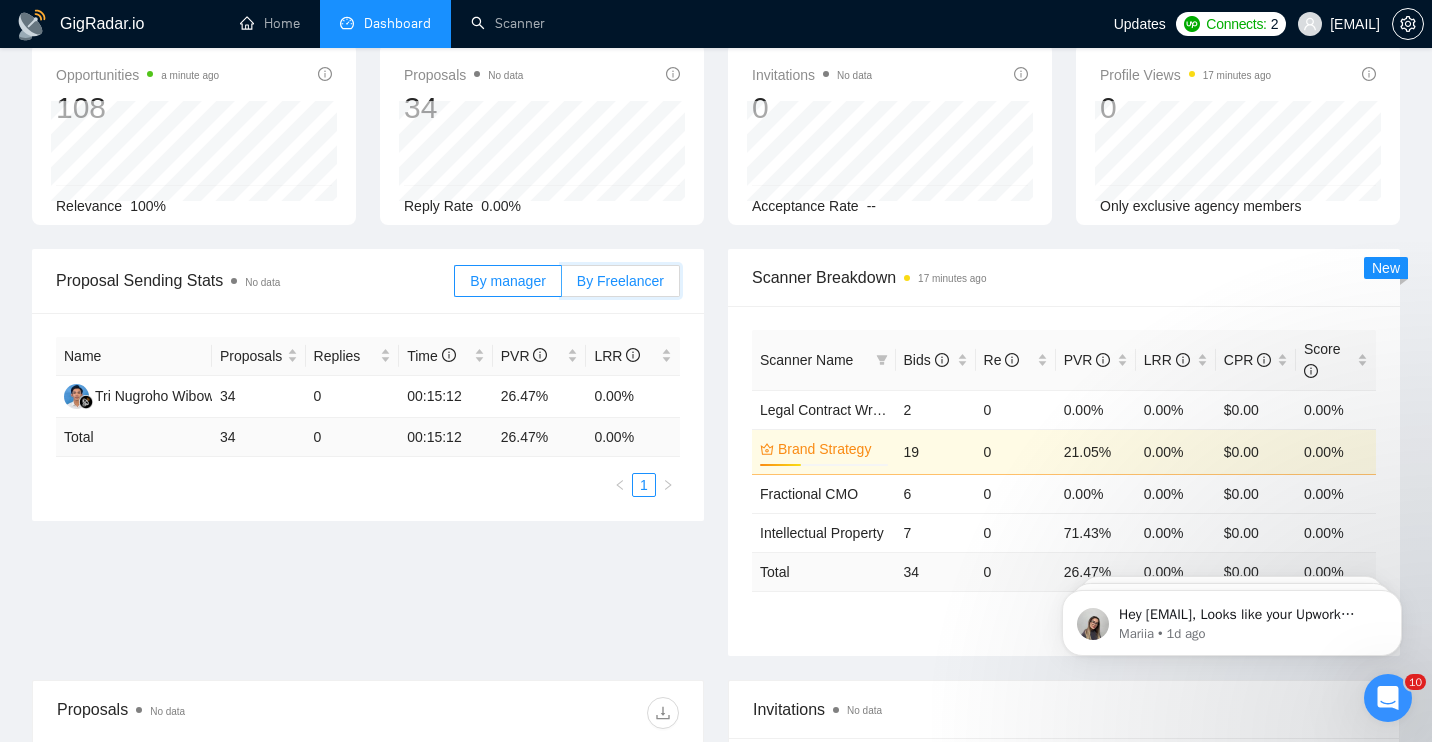 click on "By Freelancer" at bounding box center (562, 286) 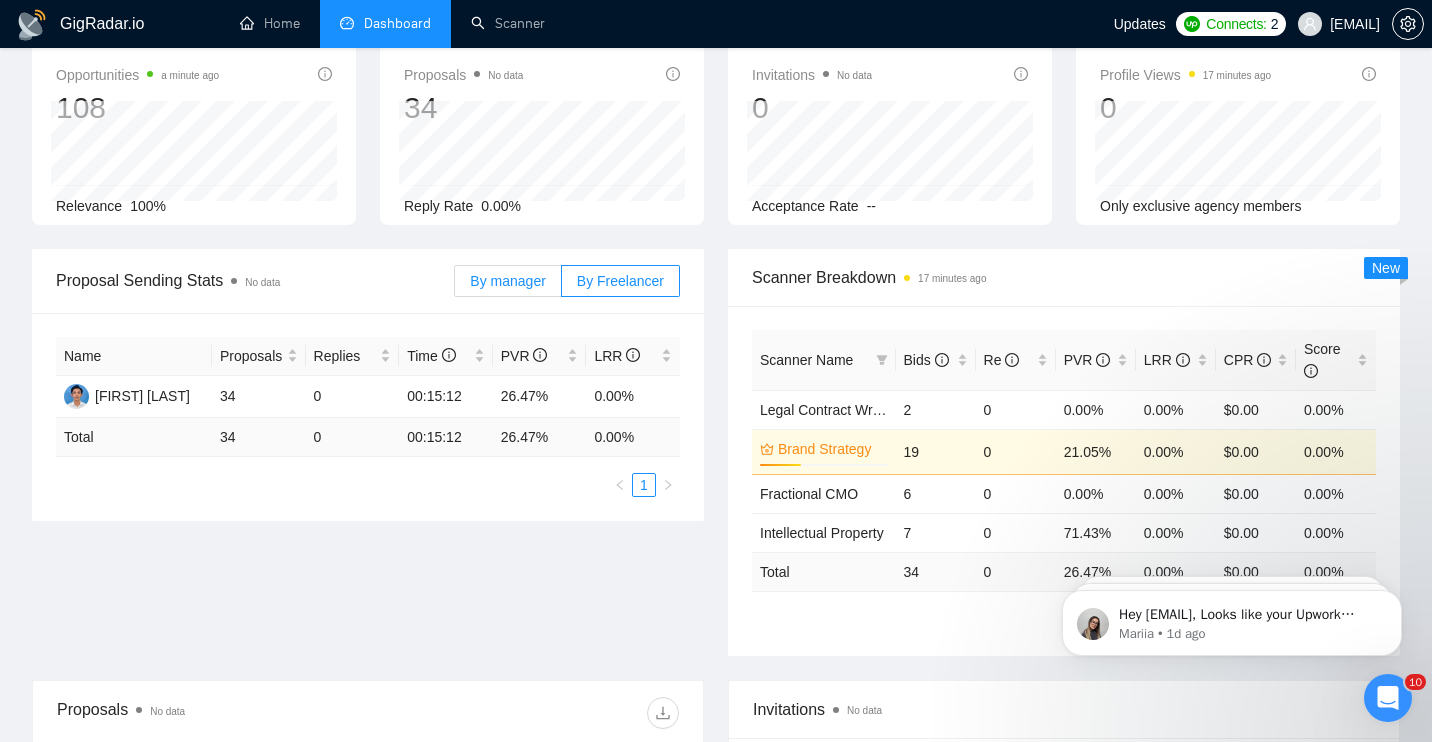 click on "By manager" at bounding box center (507, 281) 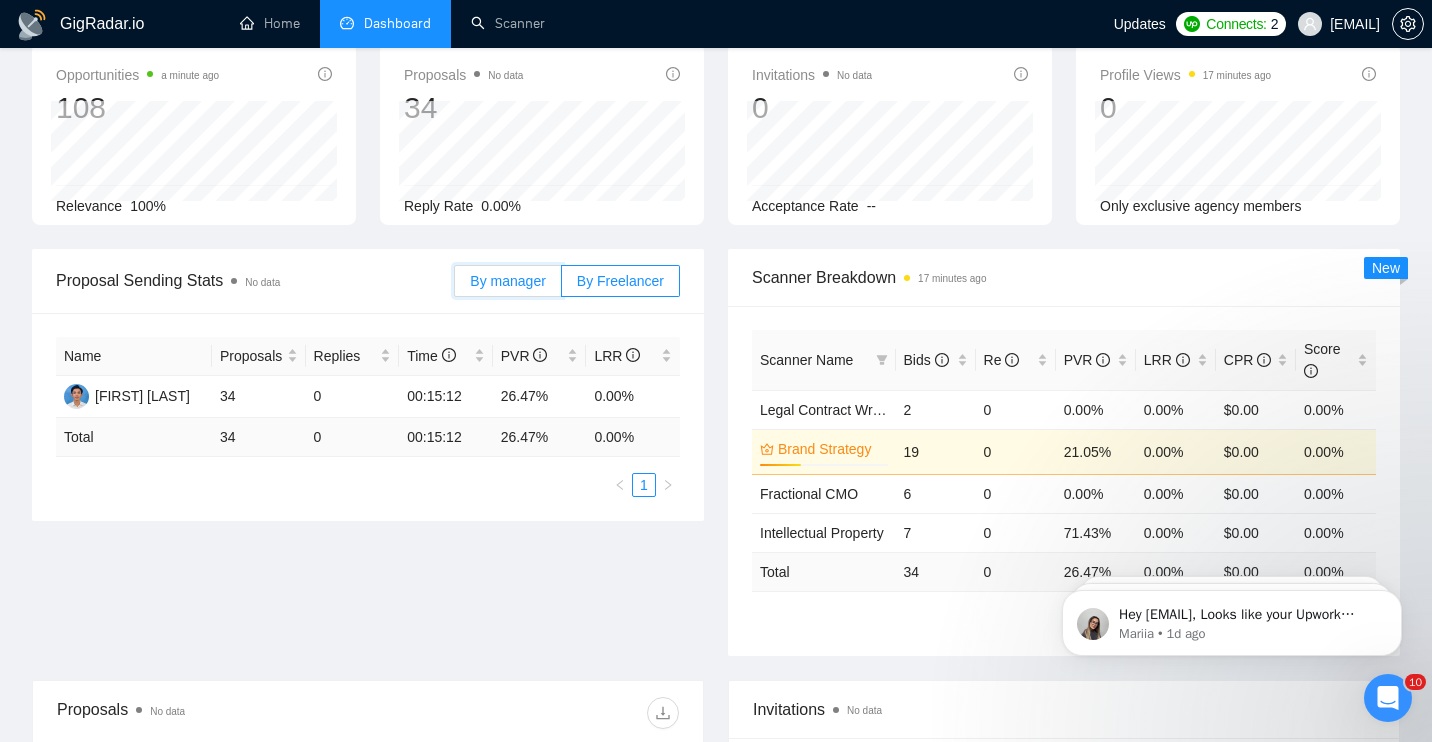click on "By manager" at bounding box center (455, 286) 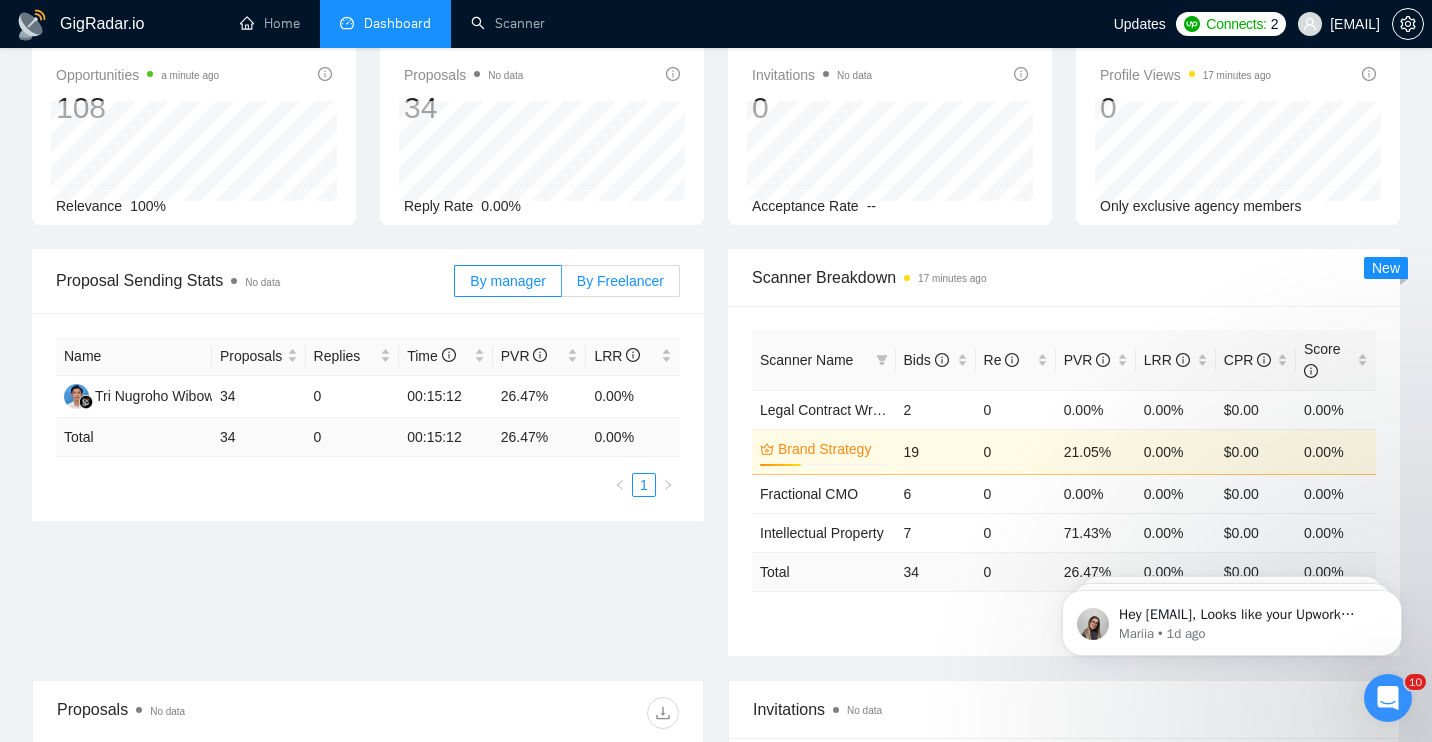 click on "By Freelancer" at bounding box center (620, 281) 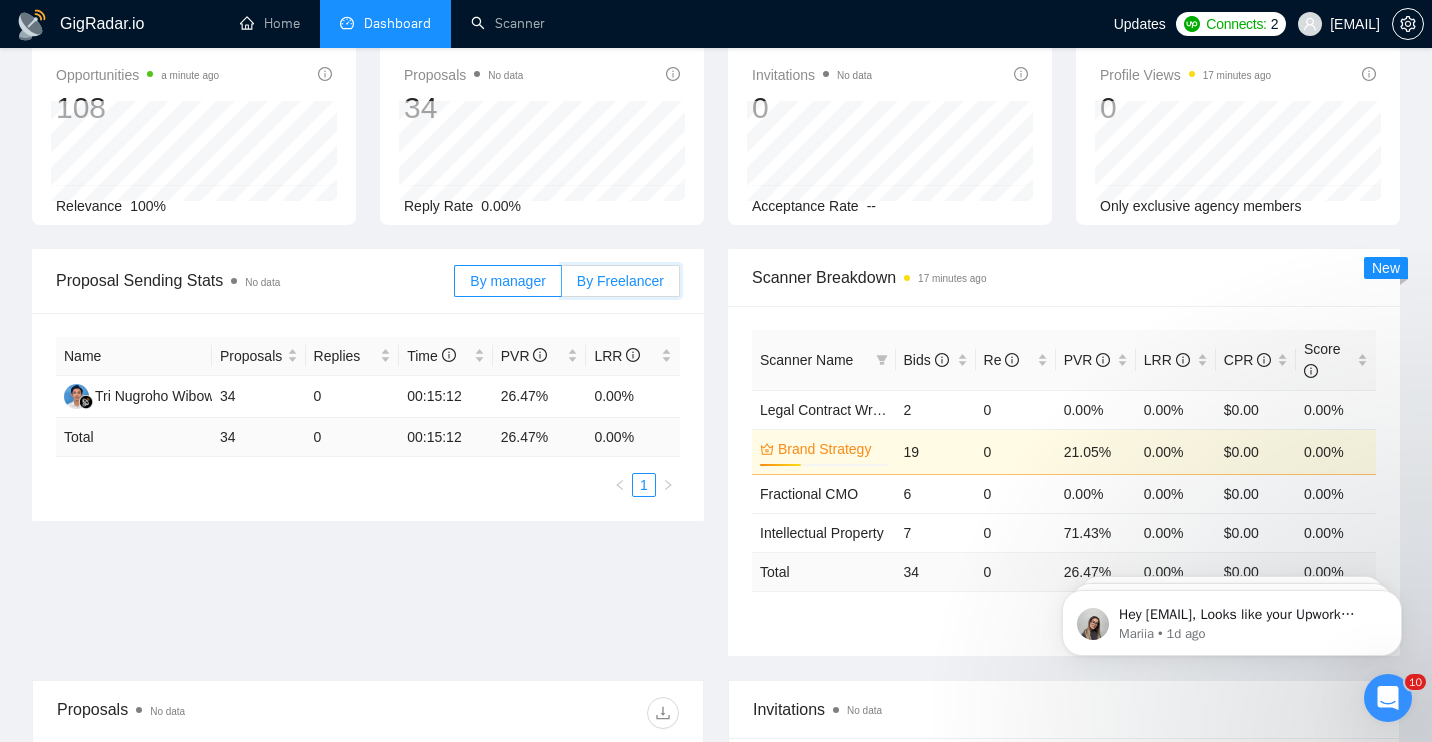 click on "By Freelancer" at bounding box center [562, 286] 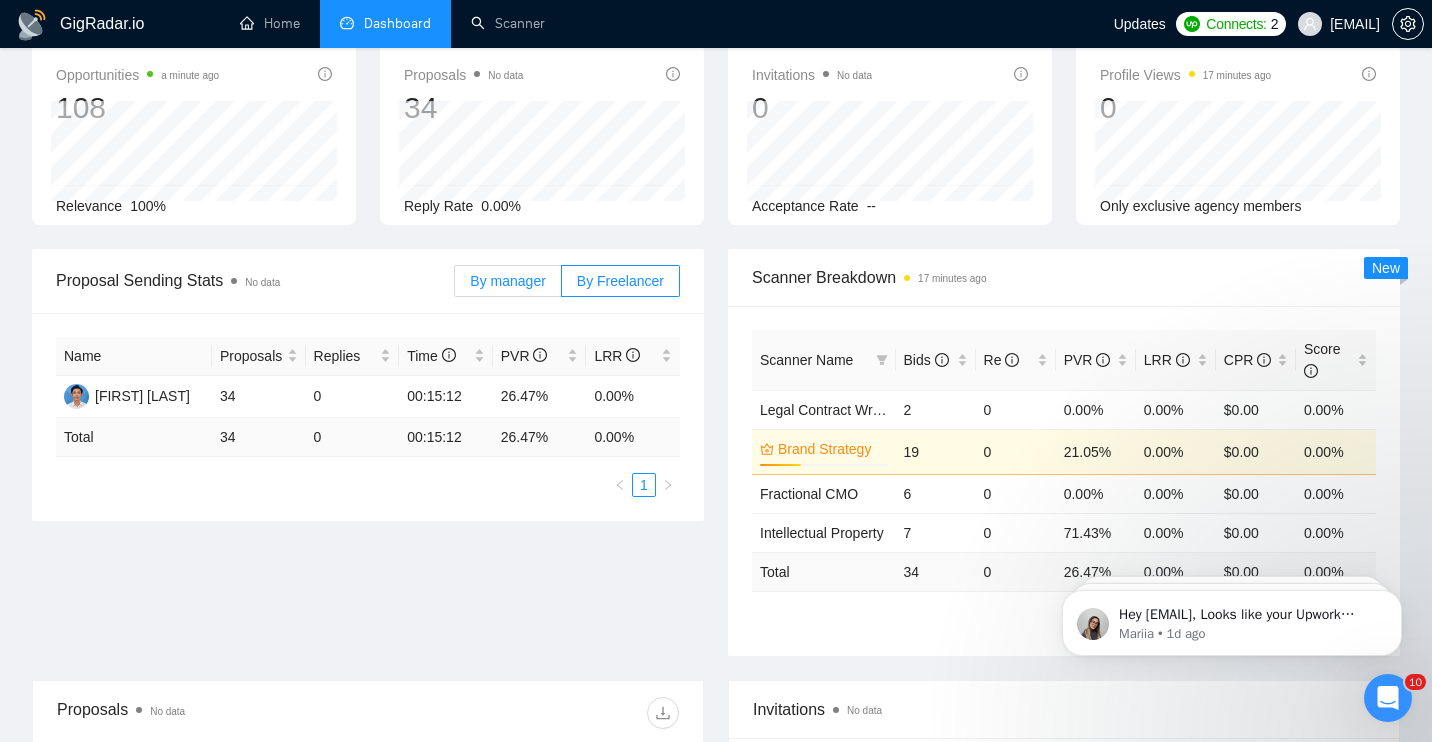 click on "By manager" at bounding box center (507, 281) 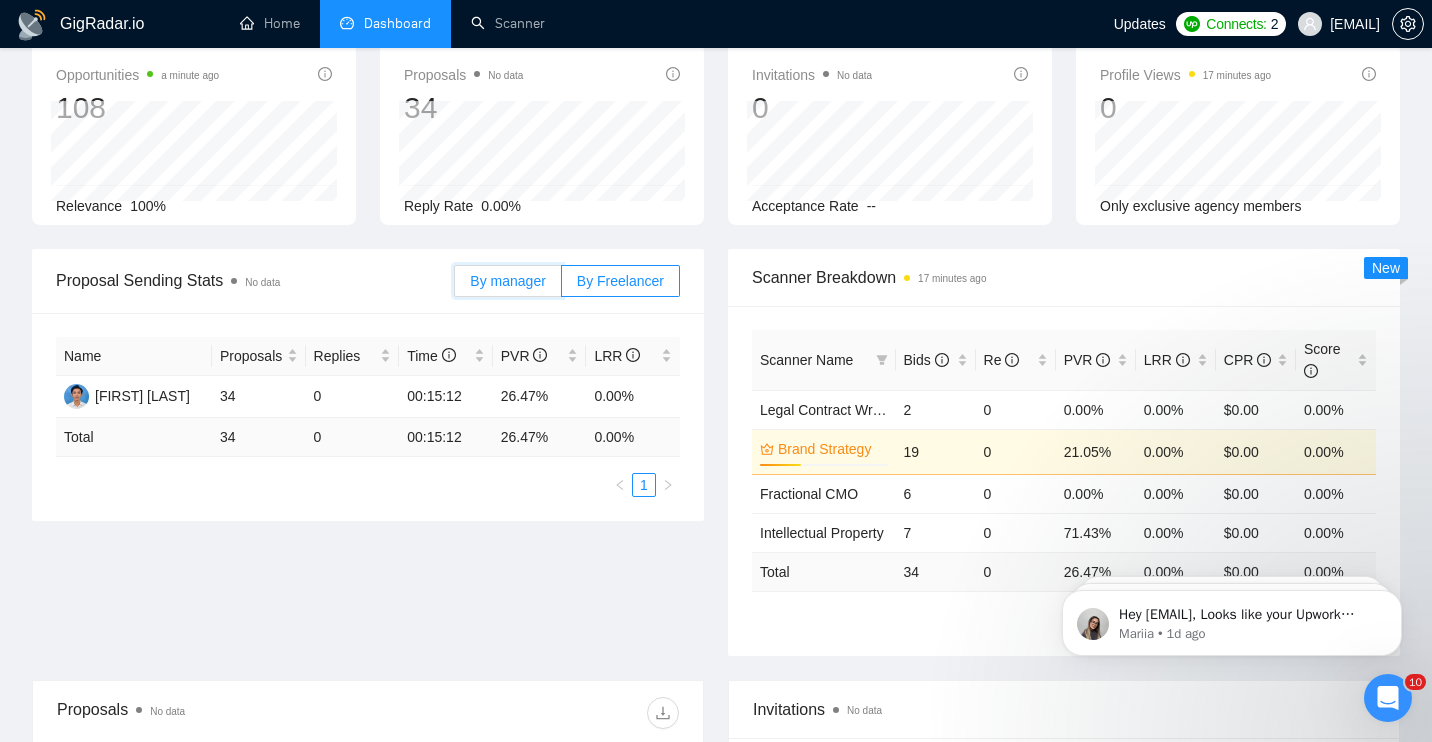 click on "By manager" at bounding box center (455, 286) 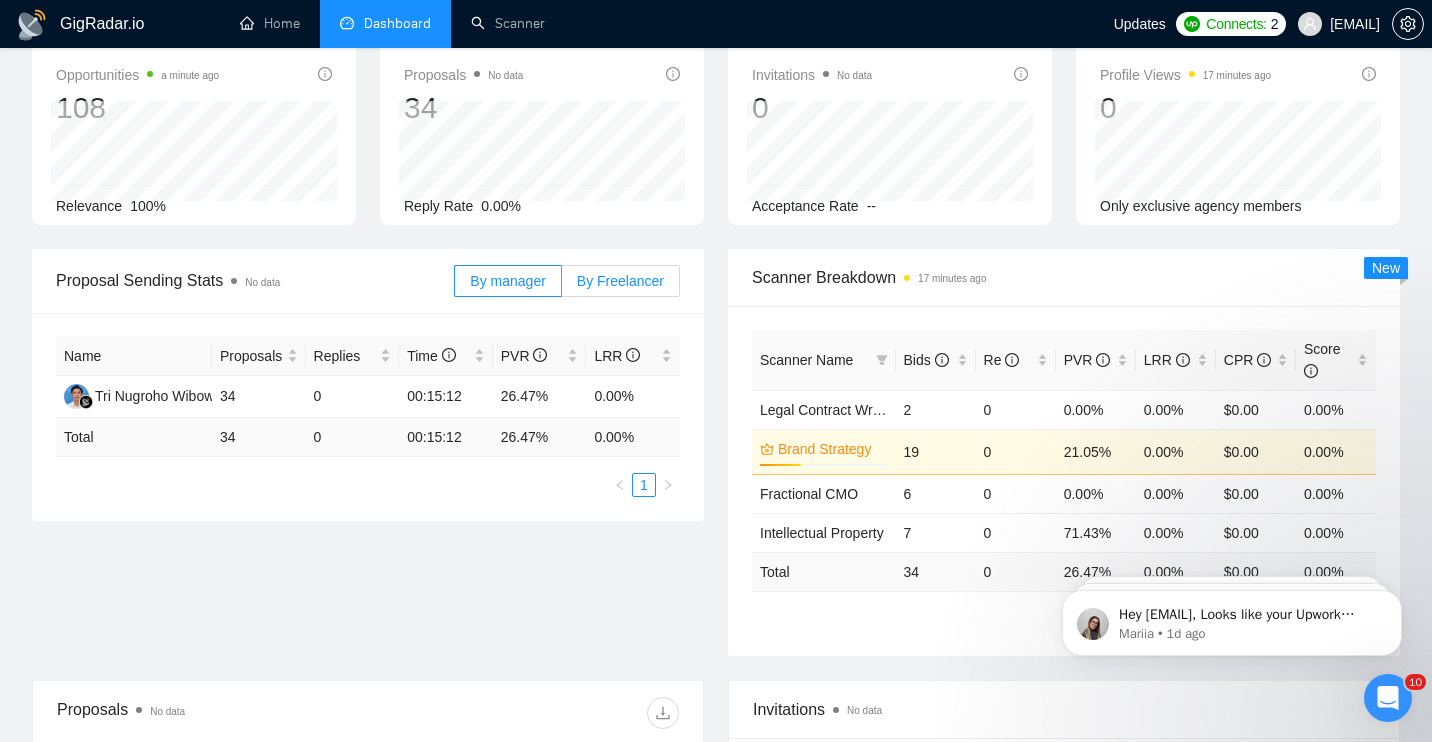click on "By Freelancer" at bounding box center [620, 281] 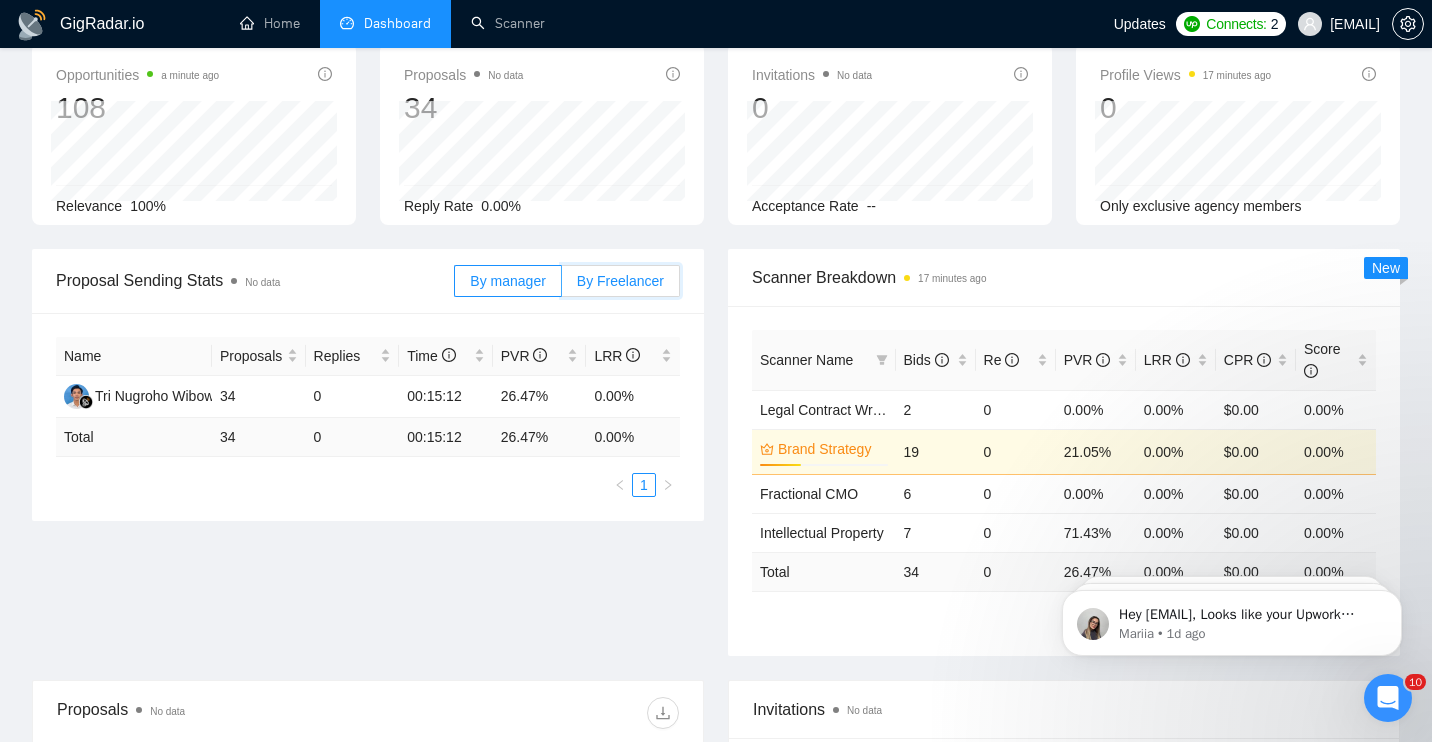 click on "By Freelancer" at bounding box center (562, 286) 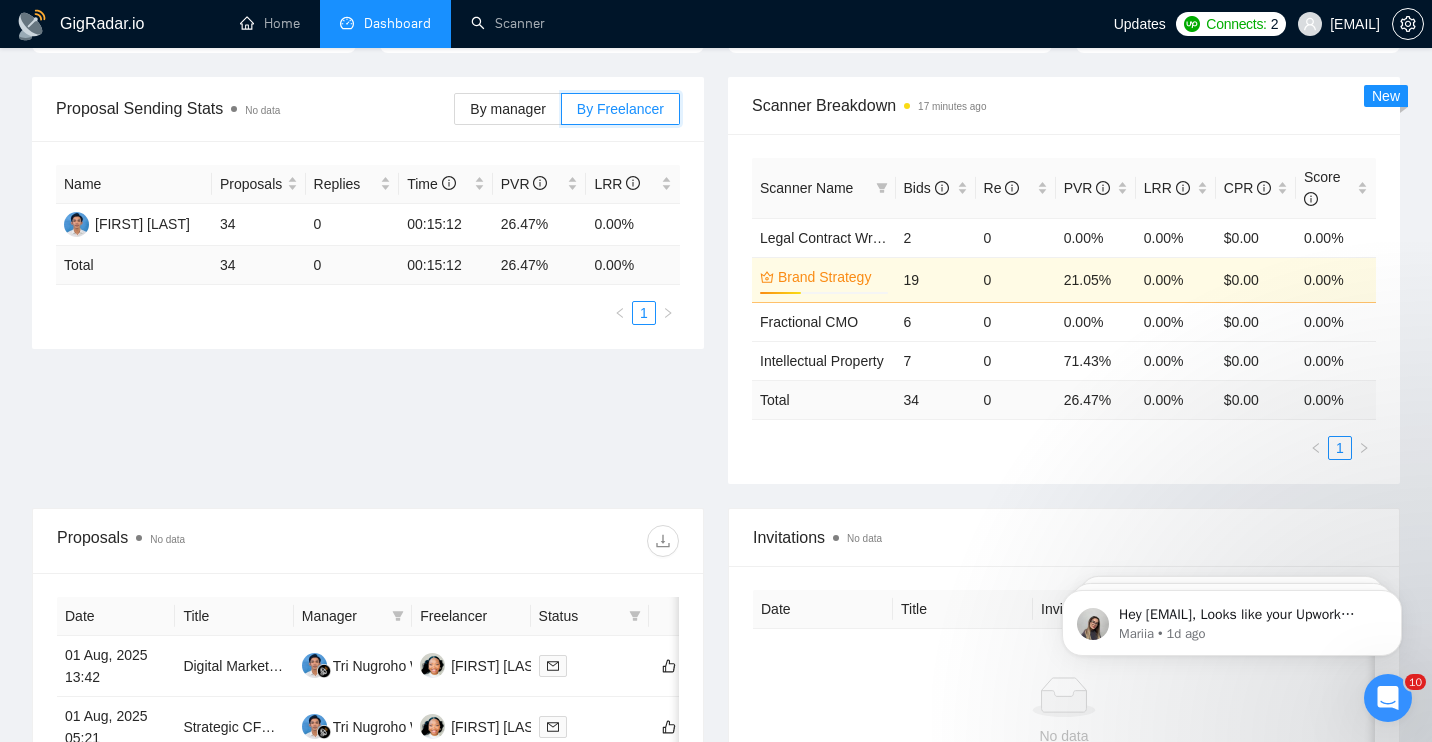 scroll, scrollTop: 266, scrollLeft: 0, axis: vertical 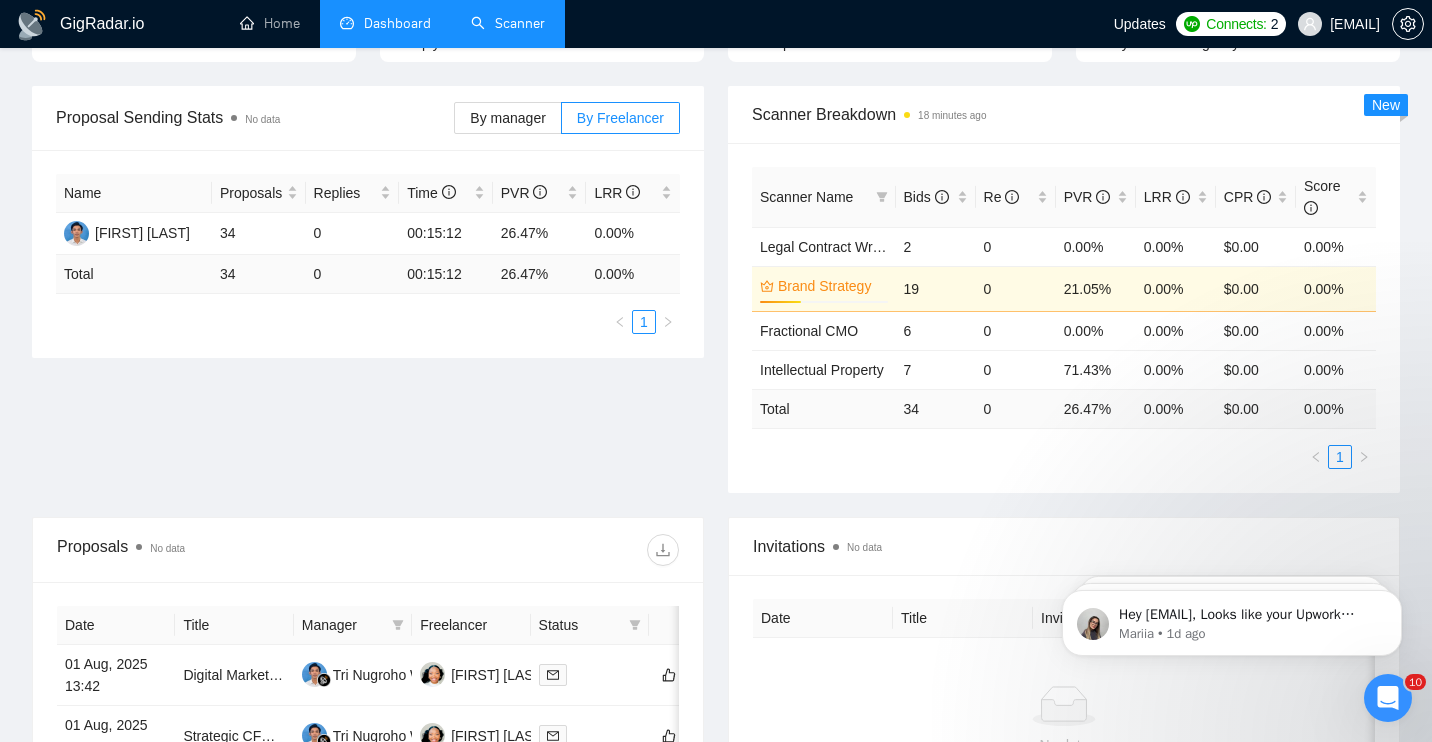 click on "Scanner" at bounding box center [508, 23] 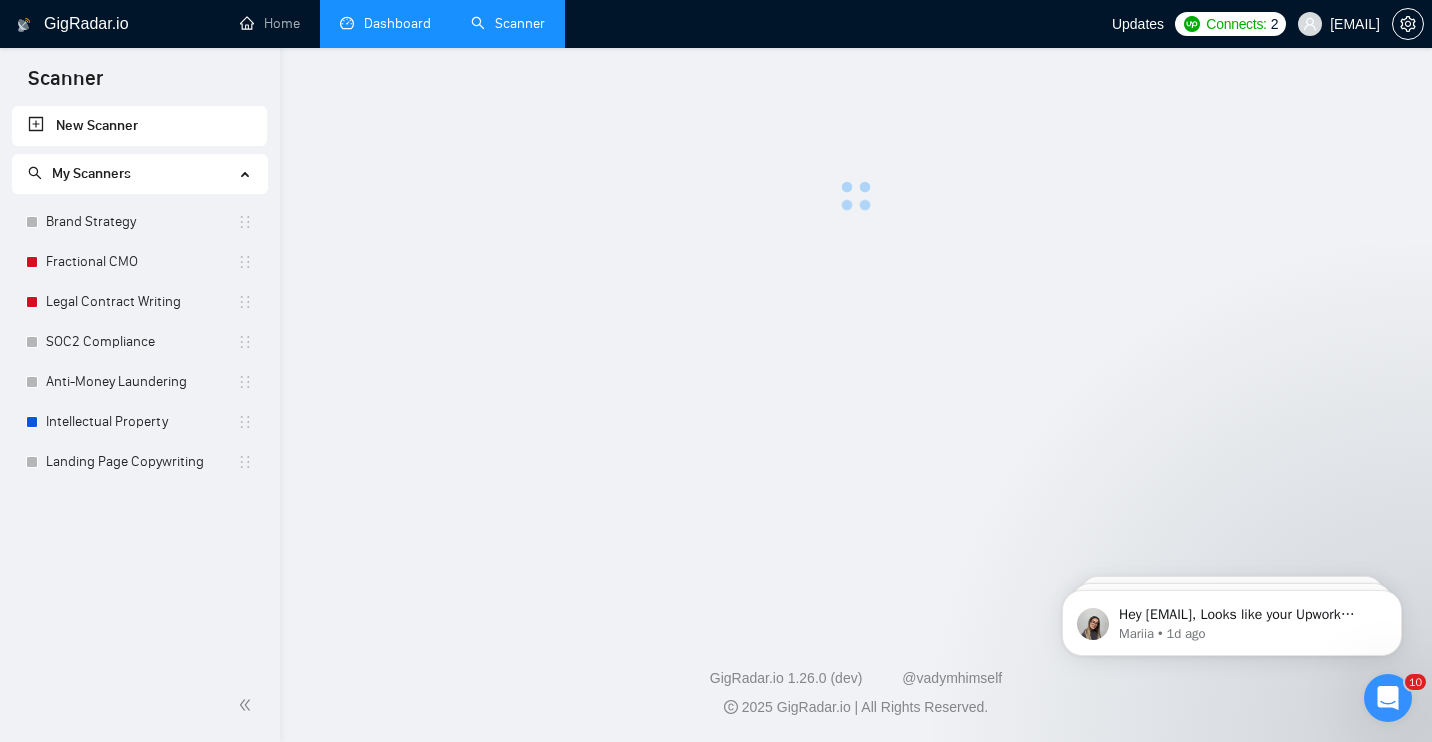 scroll, scrollTop: 0, scrollLeft: 0, axis: both 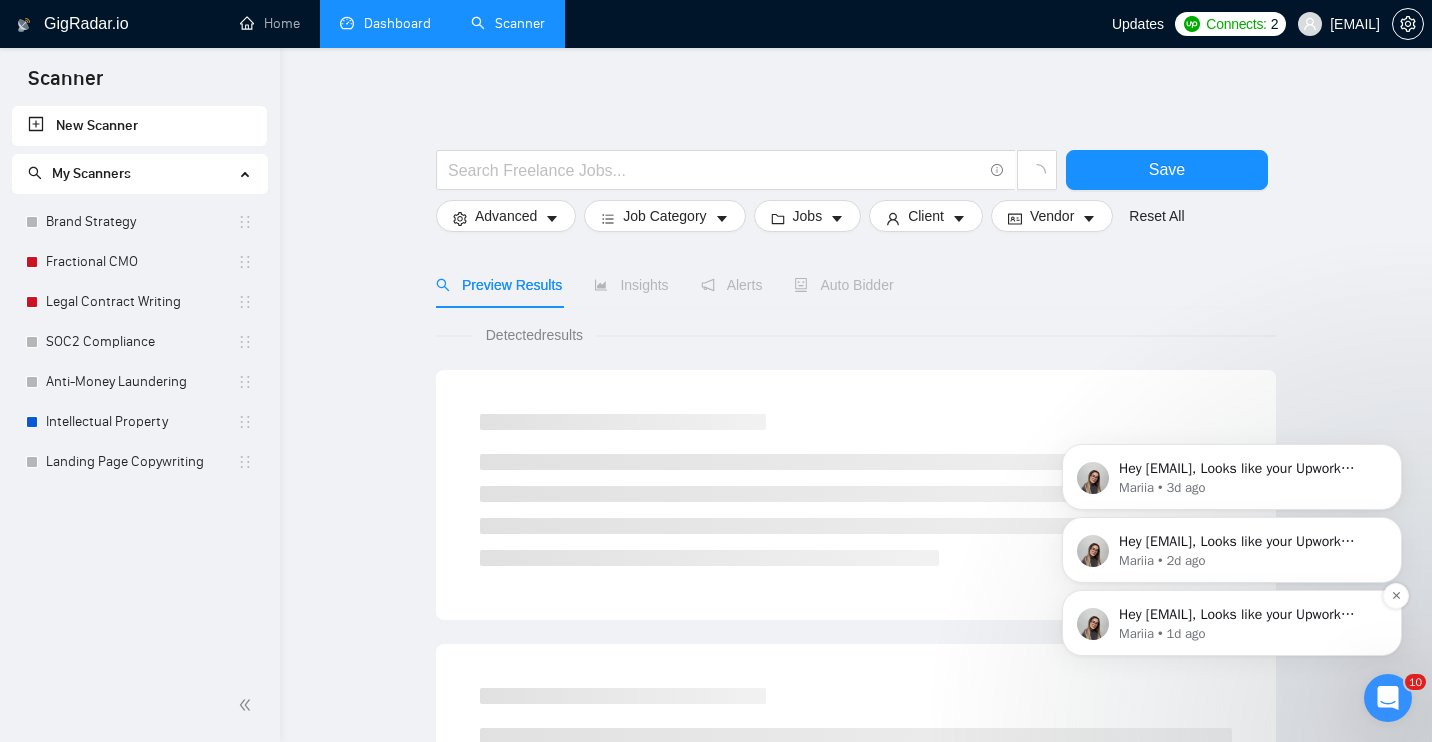 click on "Mariia • 1d ago" at bounding box center [1248, 634] 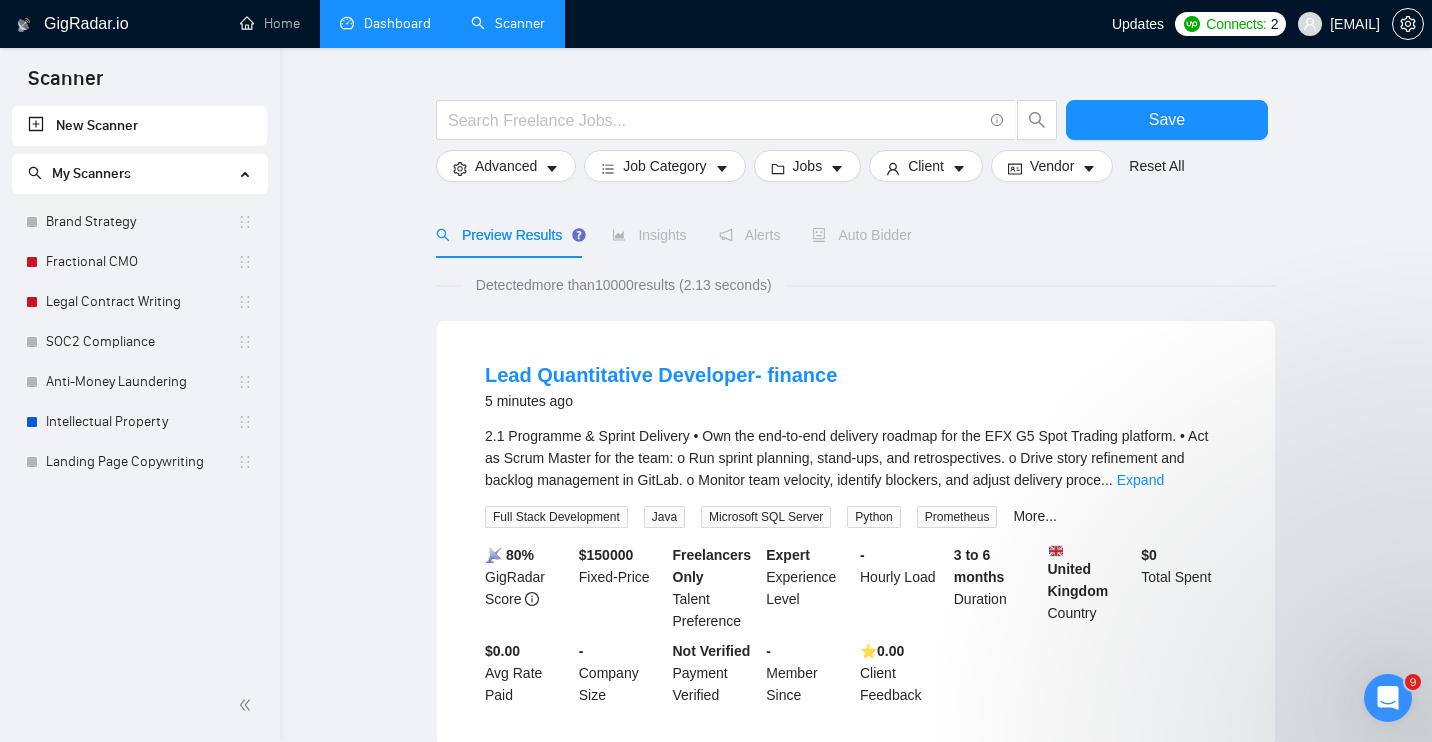 scroll, scrollTop: 0, scrollLeft: 0, axis: both 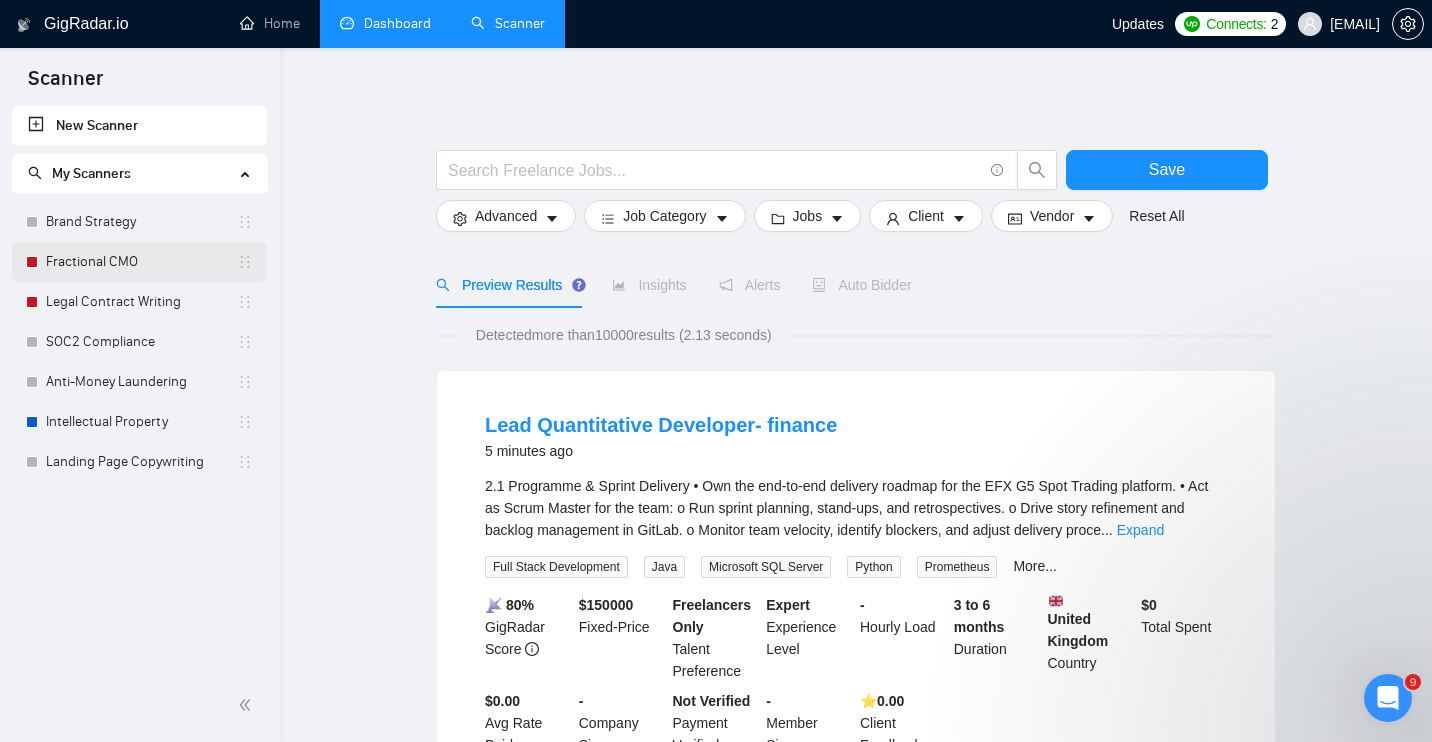 click on "Fractional CMO" at bounding box center (141, 262) 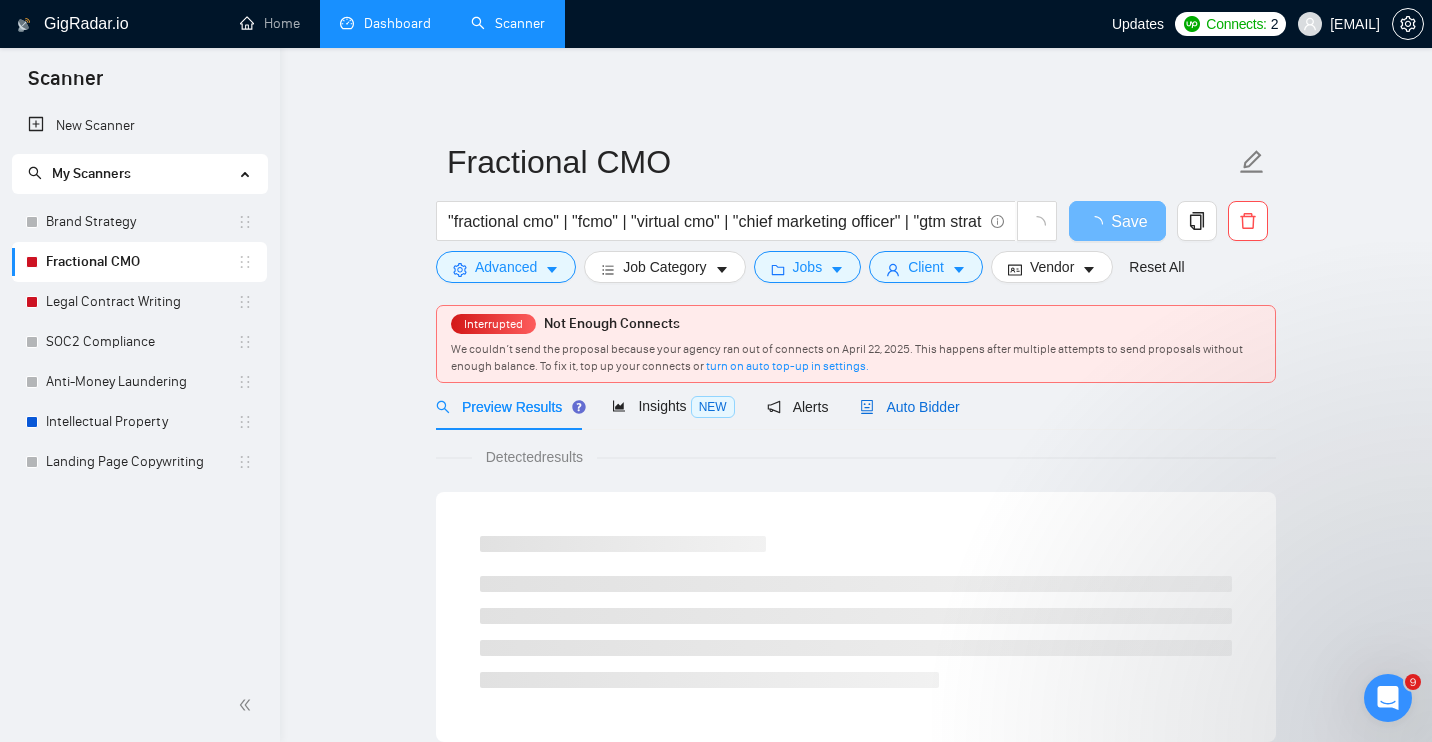 click on "Auto Bidder" at bounding box center [909, 407] 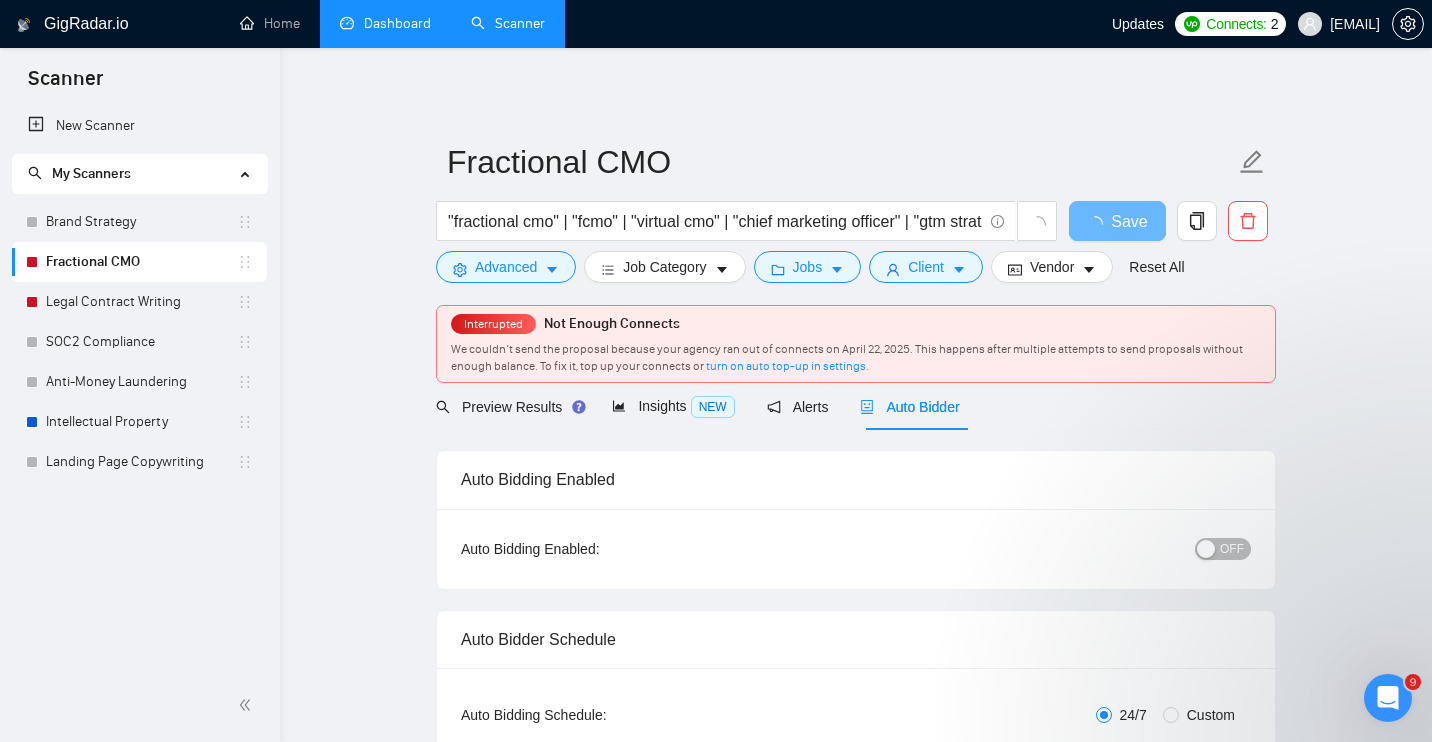 scroll, scrollTop: 360, scrollLeft: 0, axis: vertical 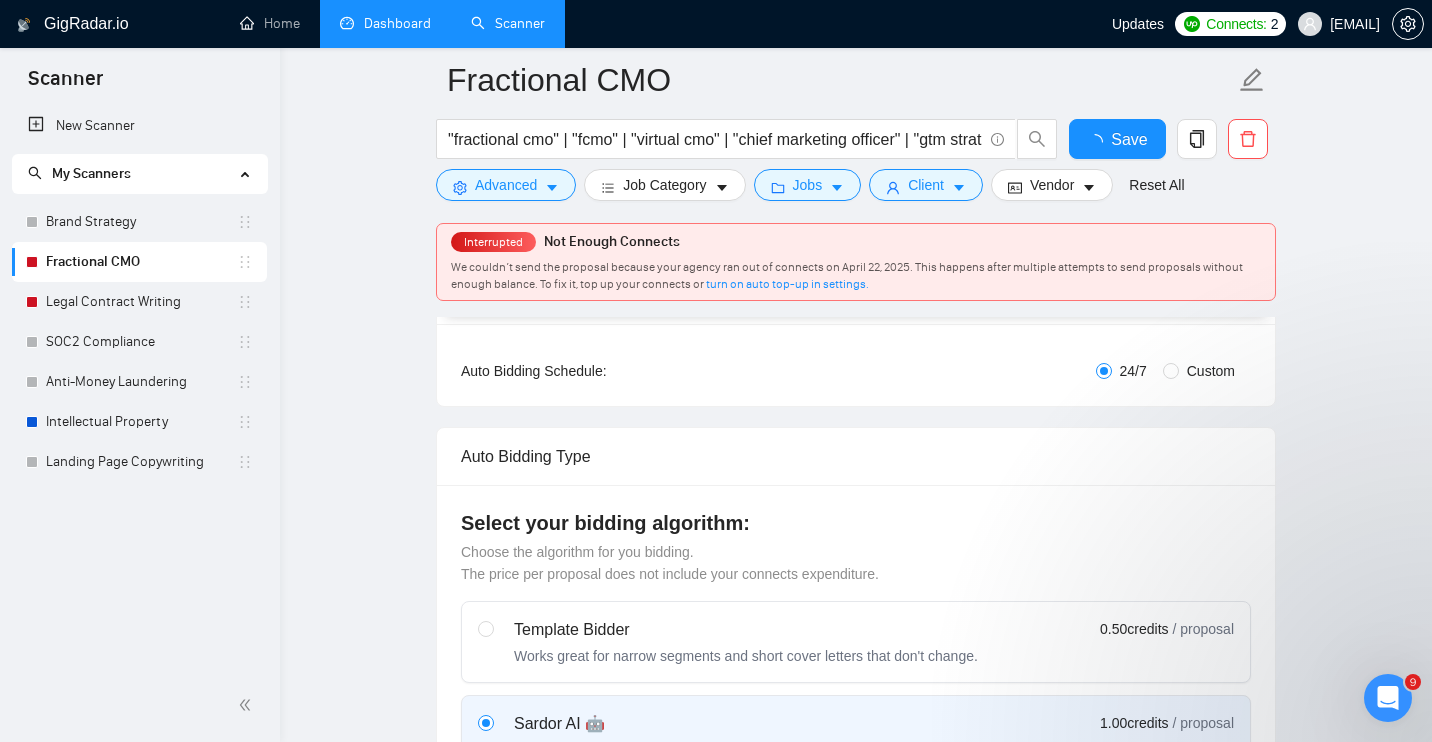 type 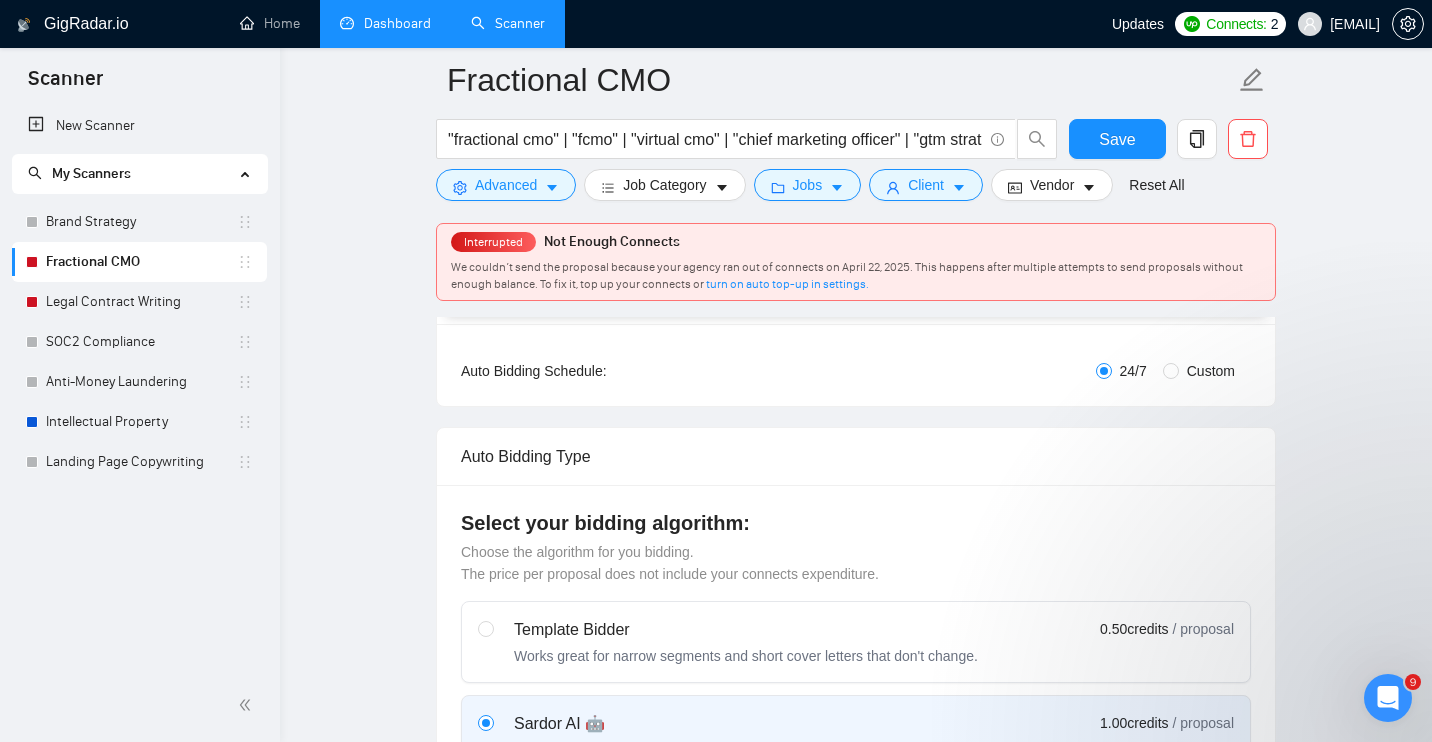 scroll, scrollTop: 687, scrollLeft: 0, axis: vertical 